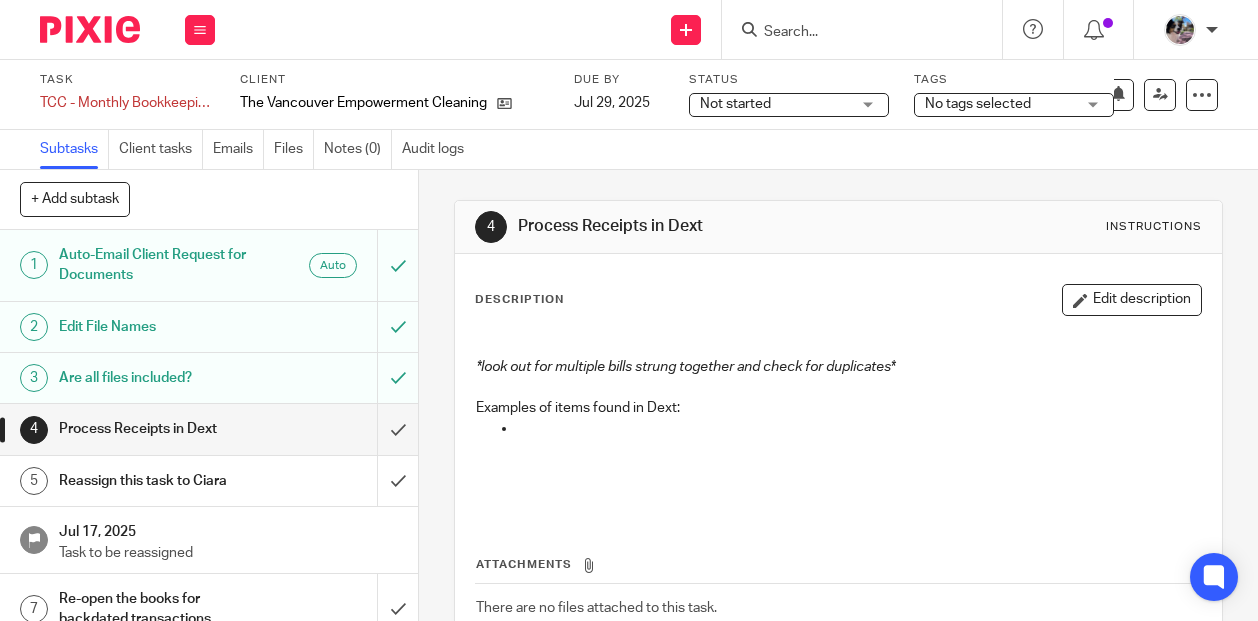 scroll, scrollTop: 0, scrollLeft: 0, axis: both 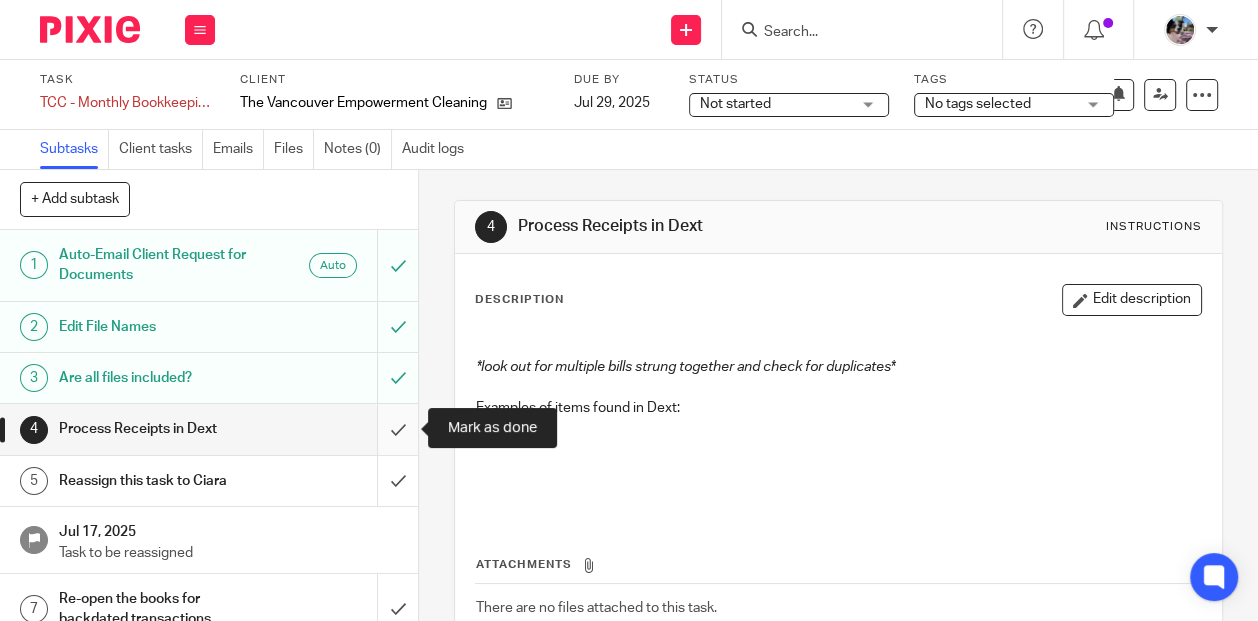 click at bounding box center (209, 429) 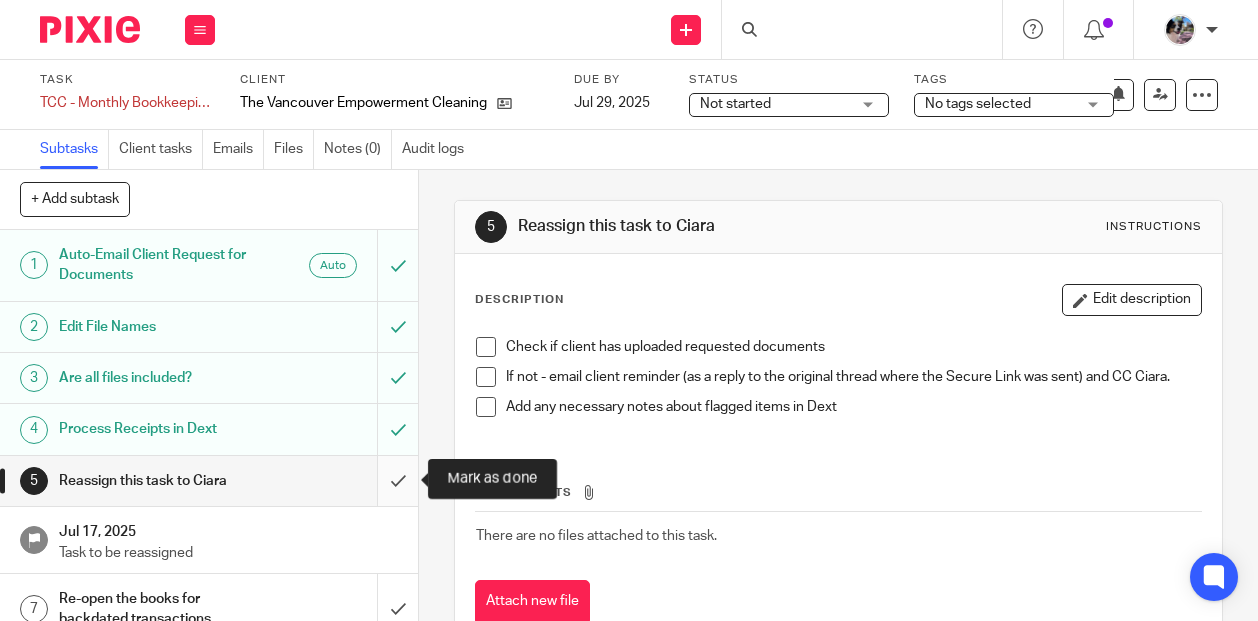 scroll, scrollTop: 0, scrollLeft: 0, axis: both 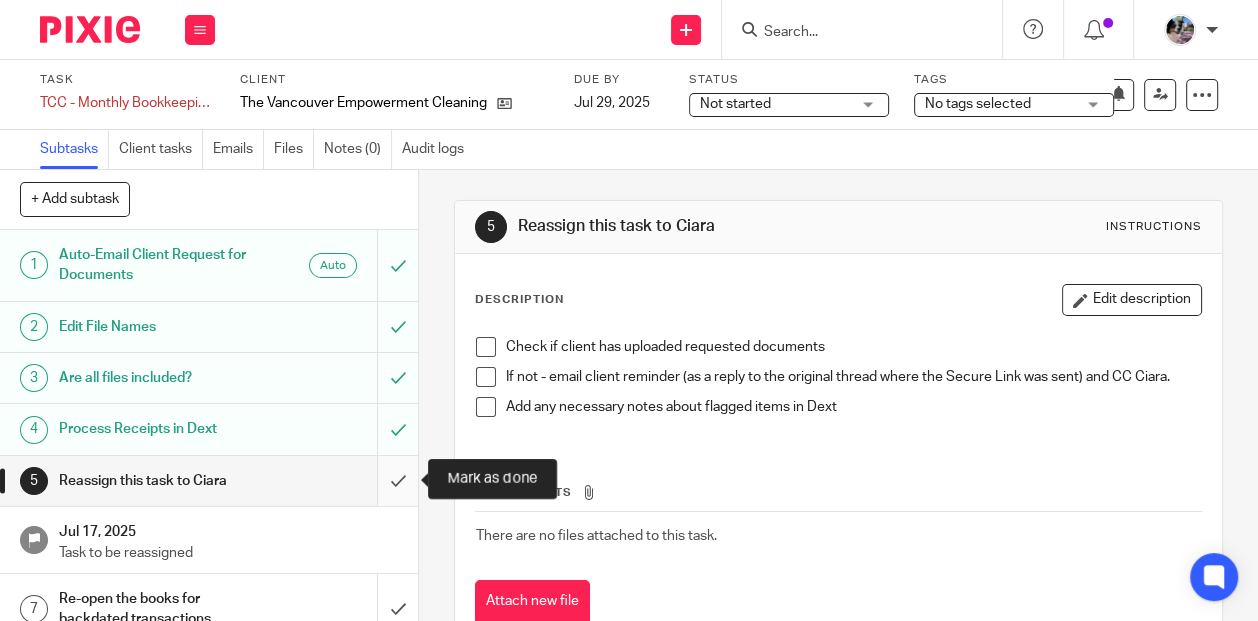 click at bounding box center [209, 481] 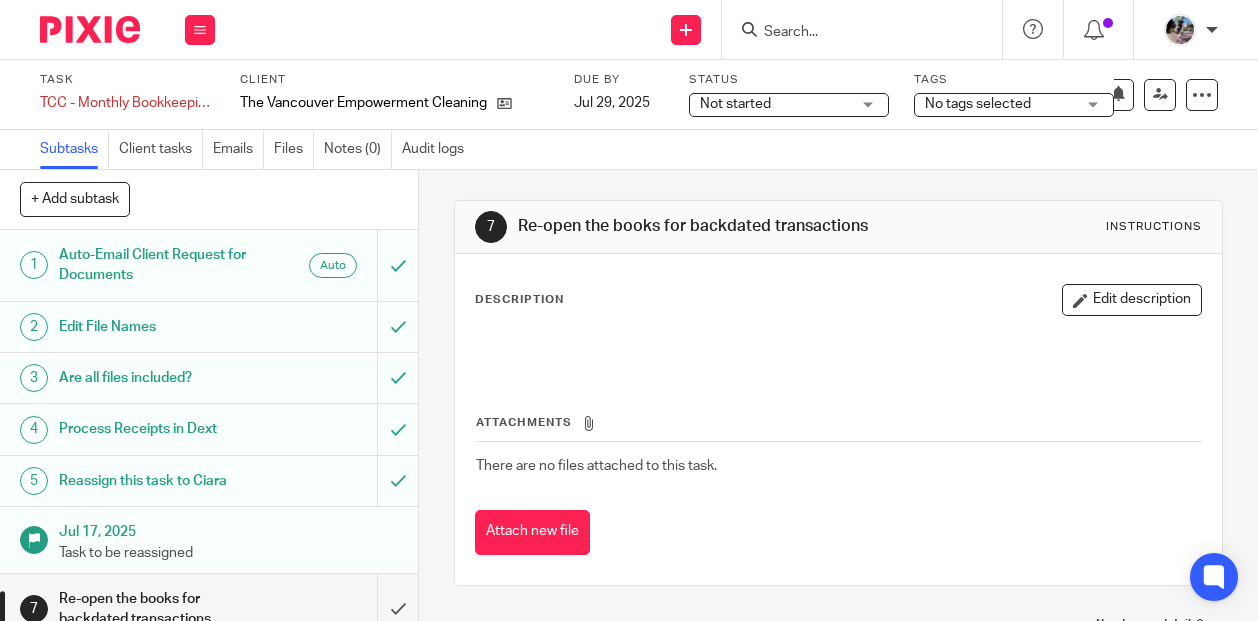scroll, scrollTop: 0, scrollLeft: 0, axis: both 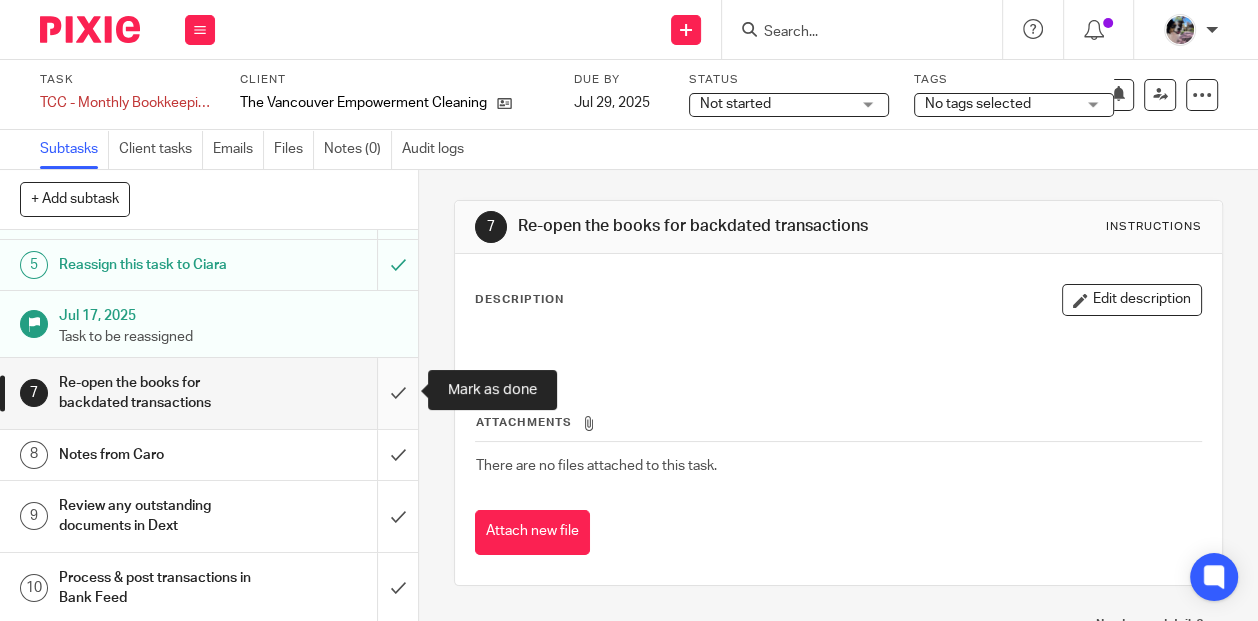 click at bounding box center [209, 393] 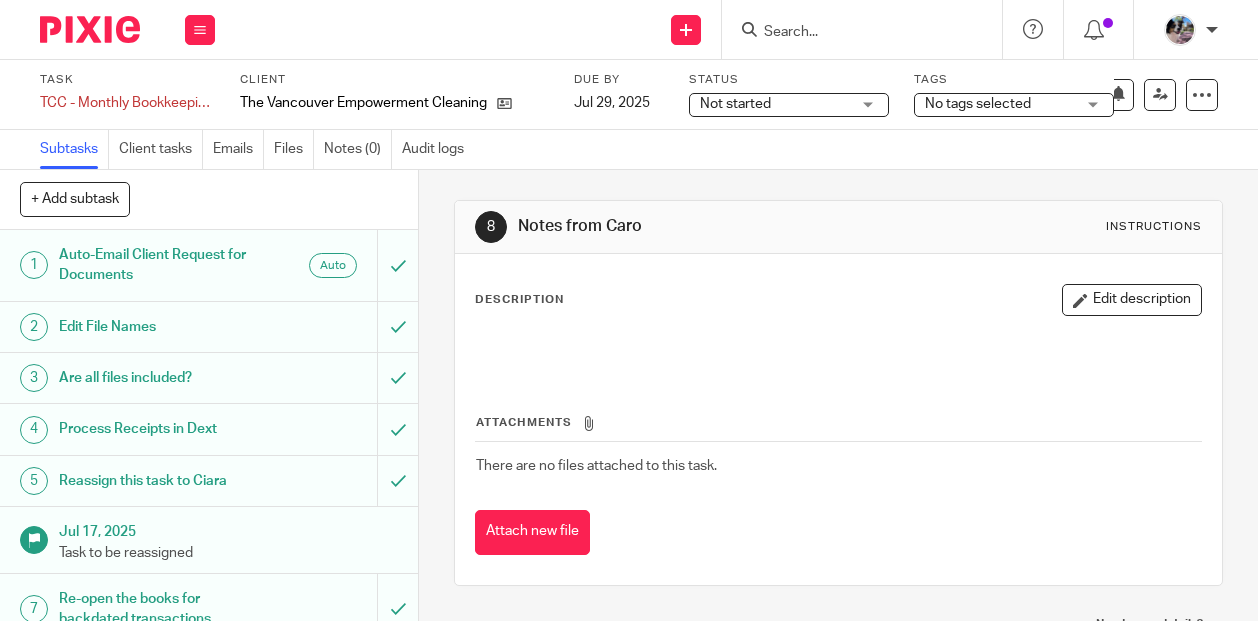 scroll, scrollTop: 0, scrollLeft: 0, axis: both 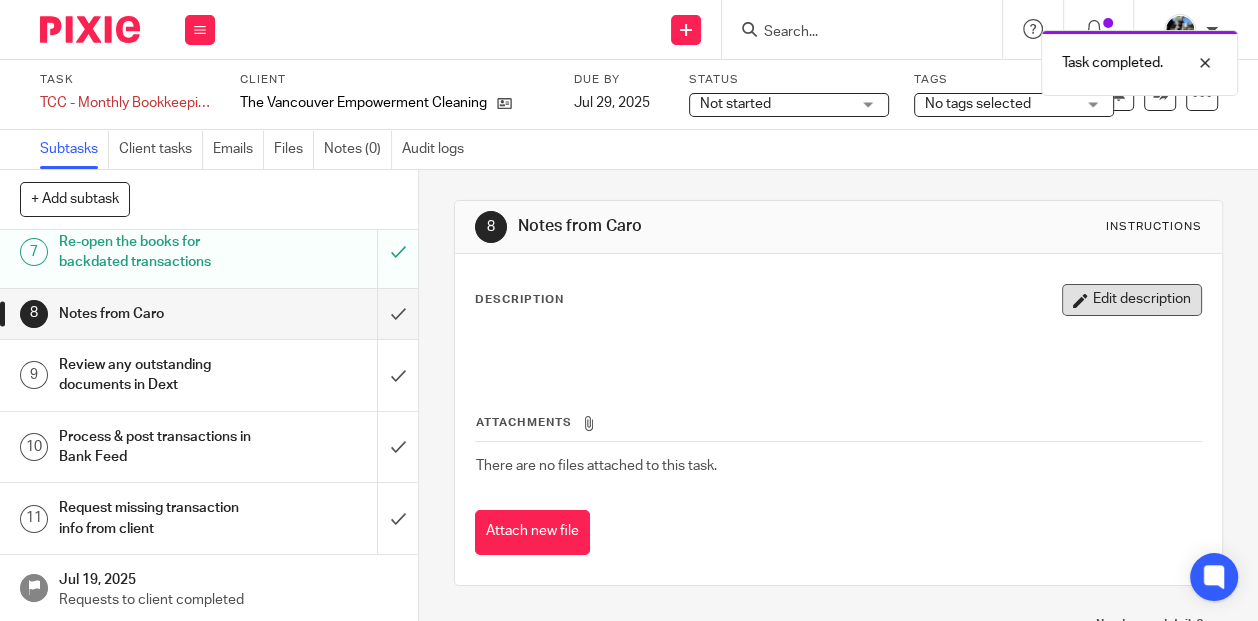 click on "Edit description" at bounding box center [1132, 300] 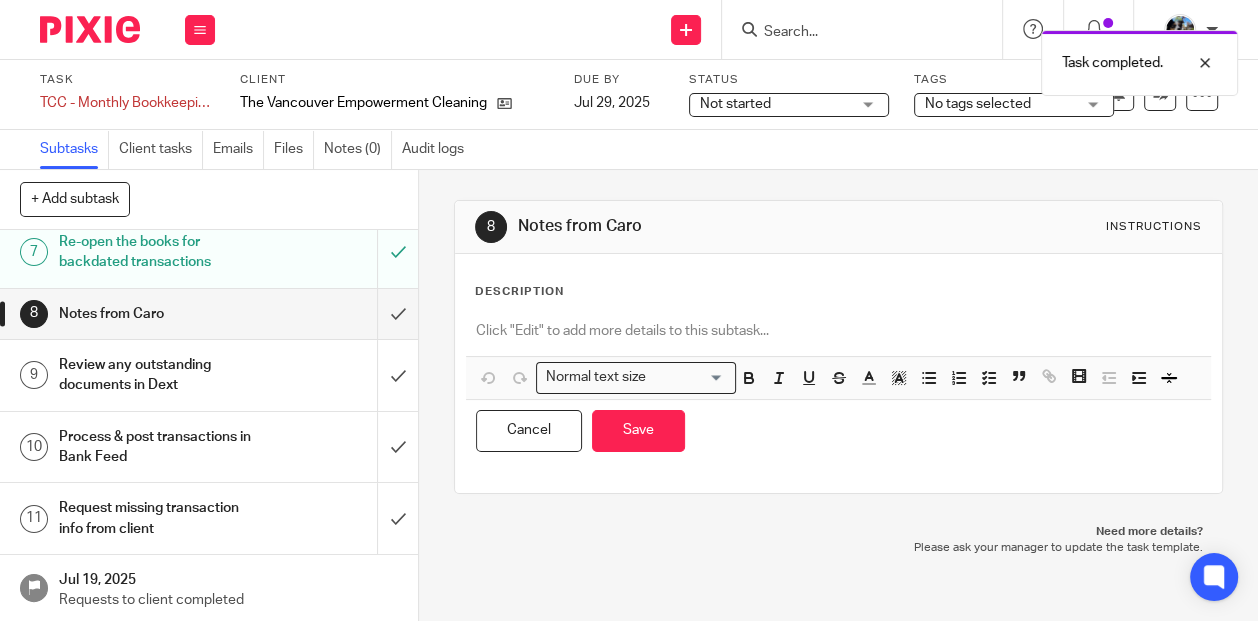 click at bounding box center [838, 333] 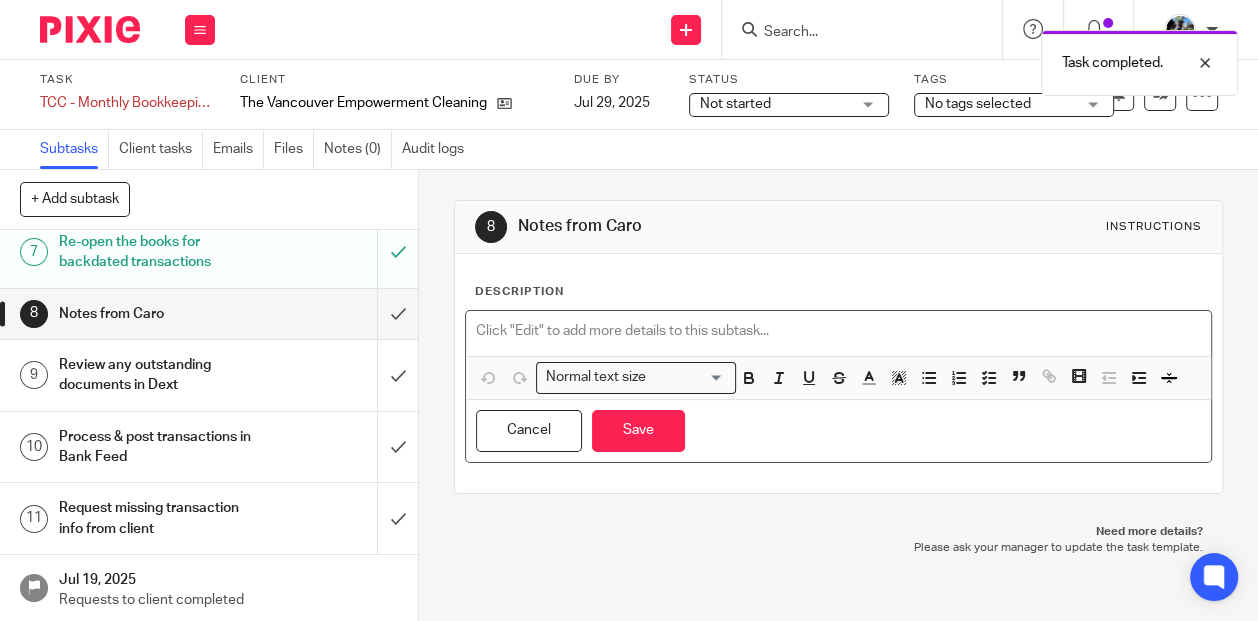 type 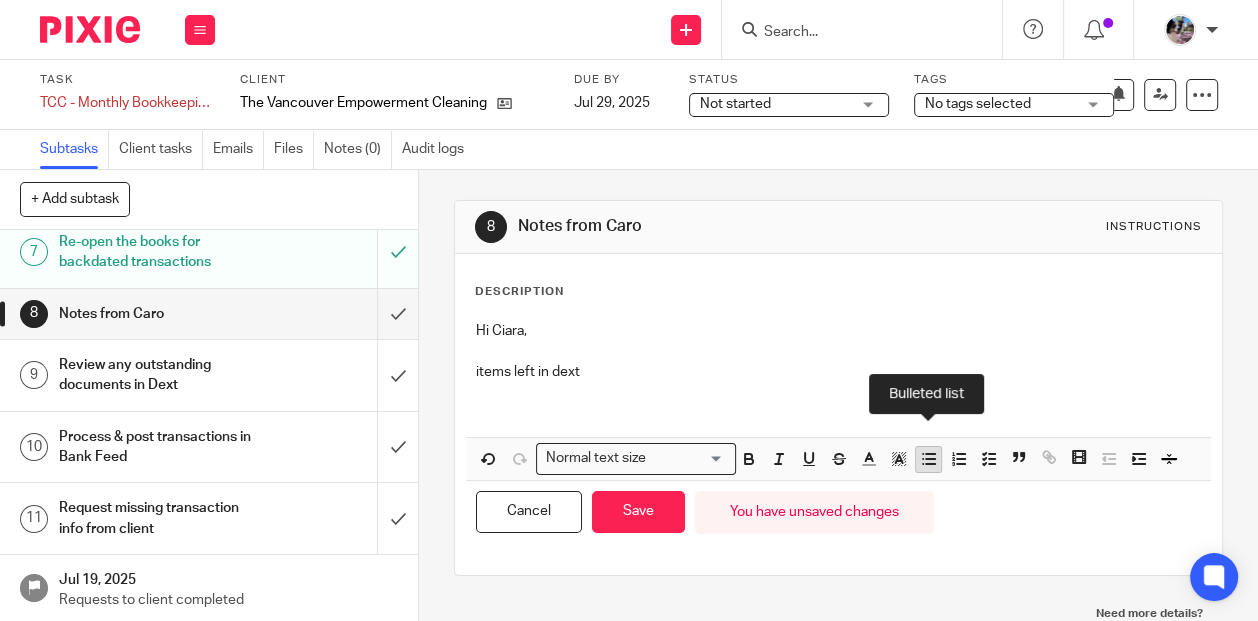 click 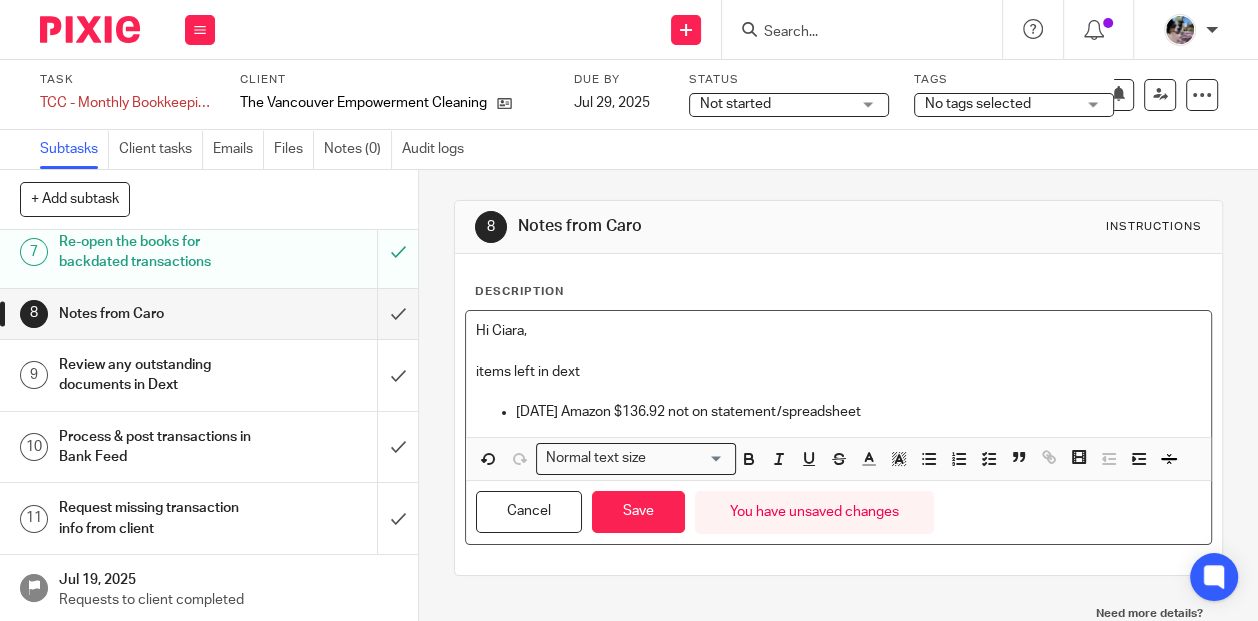click on "Hi Ciara," at bounding box center (838, 331) 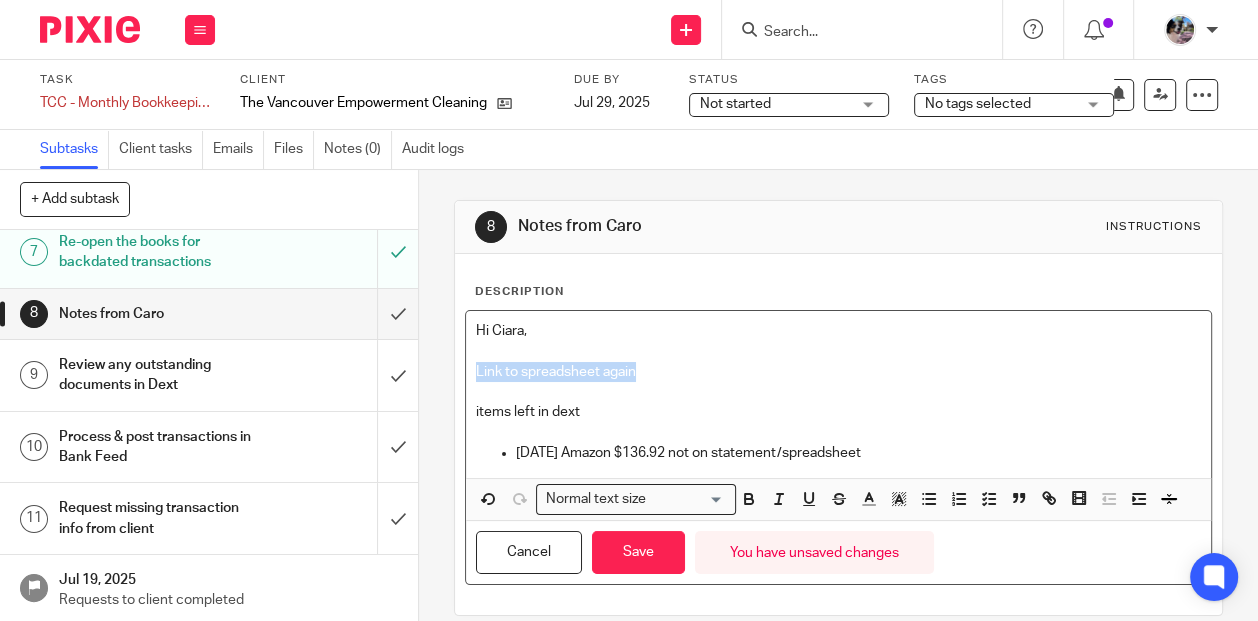 drag, startPoint x: 660, startPoint y: 370, endPoint x: 471, endPoint y: 370, distance: 189 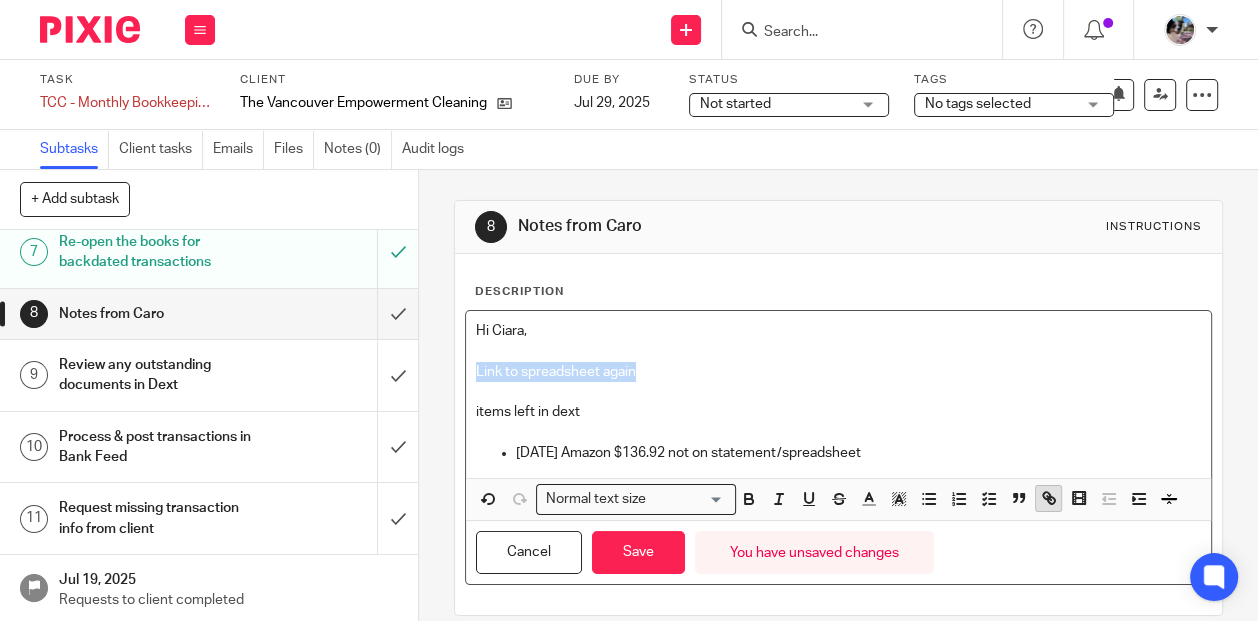 click 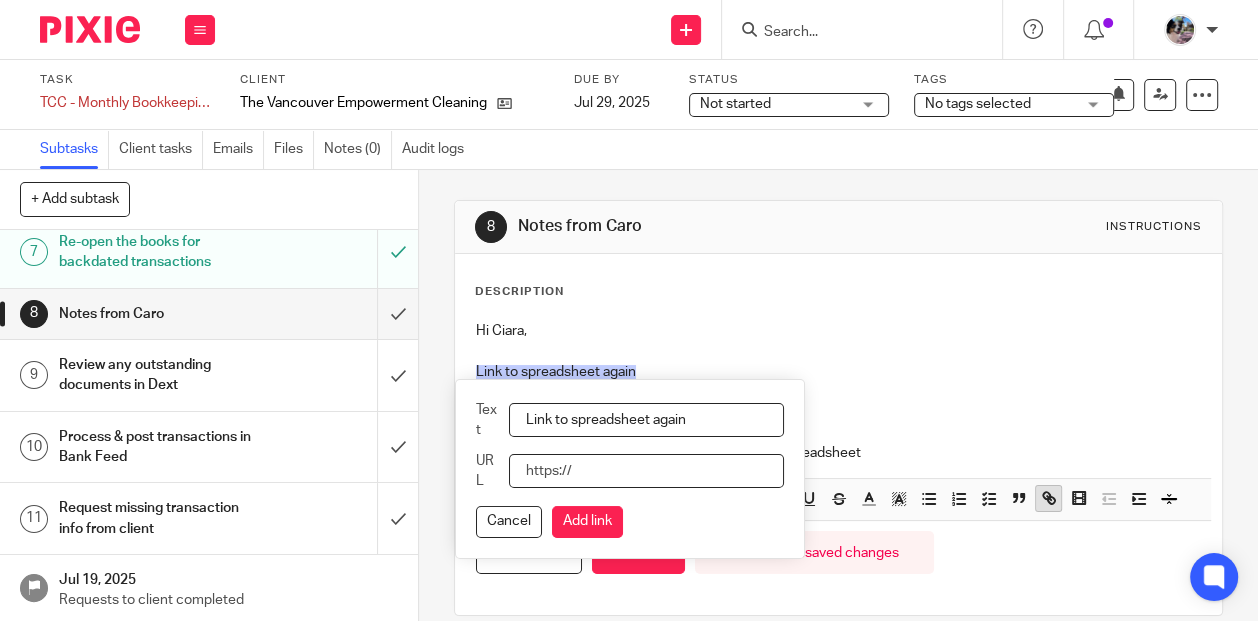 paste on "https://docs.google.com/spreadsheets/d/1V5ZdCCNhuxAlQYHg9OJ6GaTLcwbKRAVgL5gMrxiZIAw/edit?gid=267113028#gid=267113028" 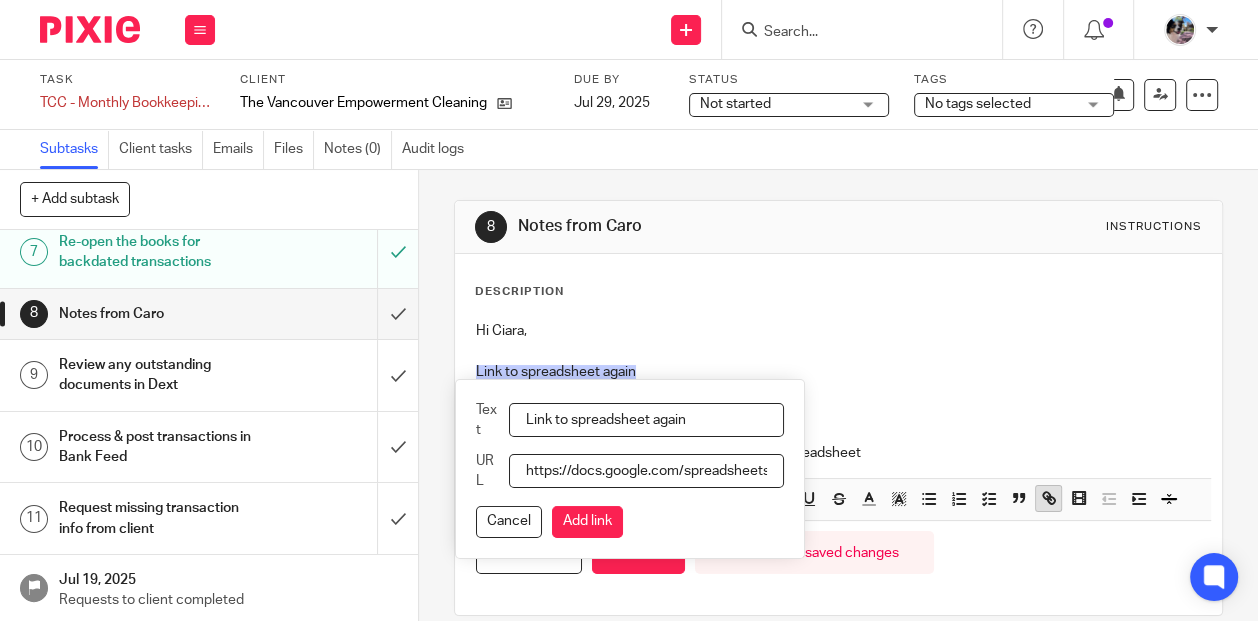 scroll, scrollTop: 0, scrollLeft: 625, axis: horizontal 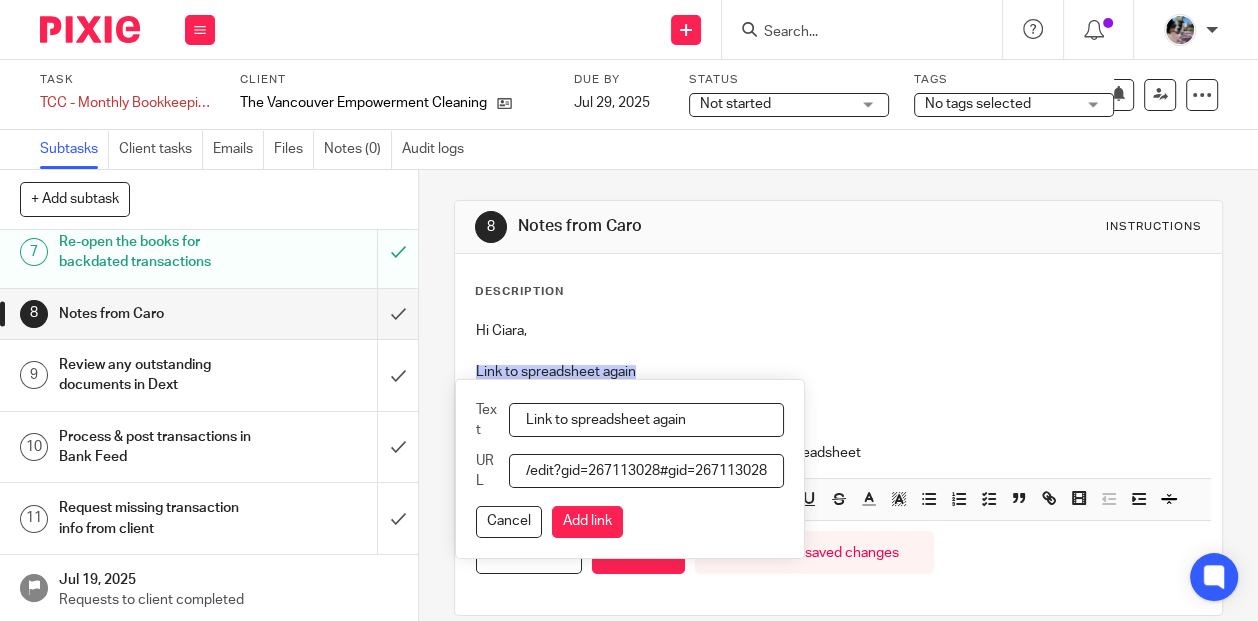 type on "https://docs.google.com/spreadsheets/d/1V5ZdCCNhuxAlQYHg9OJ6GaTLcwbKRAVgL5gMrxiZIAw/edit?gid=267113028#gid=267113028" 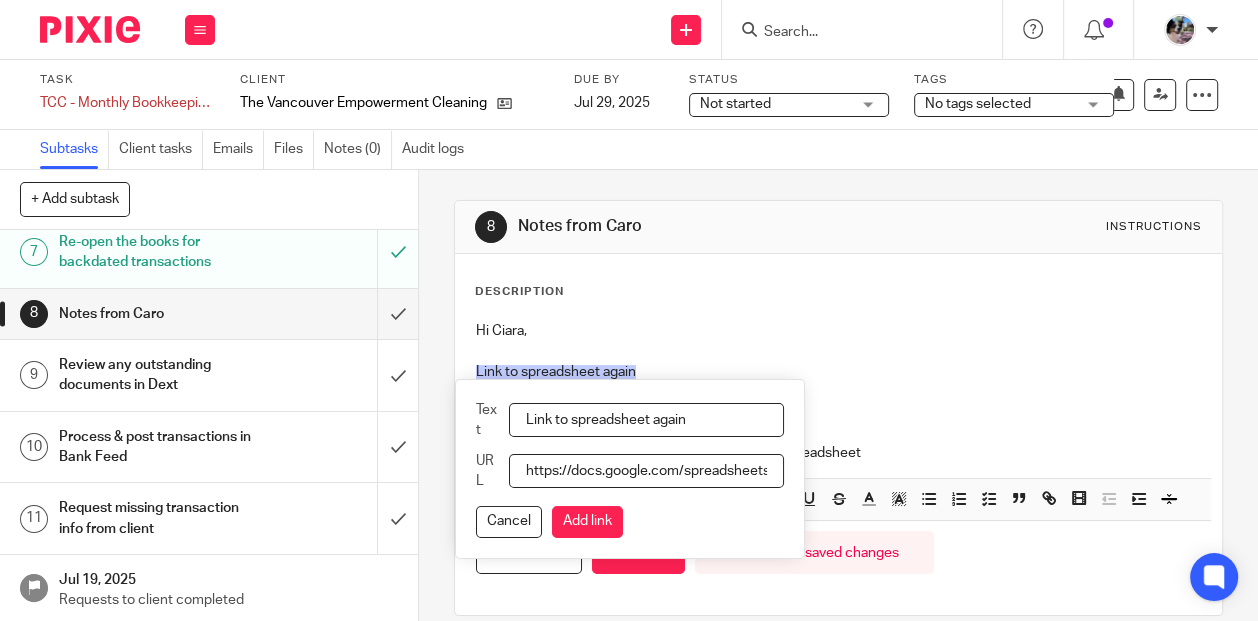 click on "Remove
Edit
Text   Link to spreadsheet again   URL   https://docs.google.com/spreadsheets/d/1V5ZdCCNhuxAlQYHg9OJ6GaTLcwbKRAVgL5gMrxiZIAw/edit?gid=267113028#gid=267113028
Cancel
Add link" at bounding box center (630, 469) 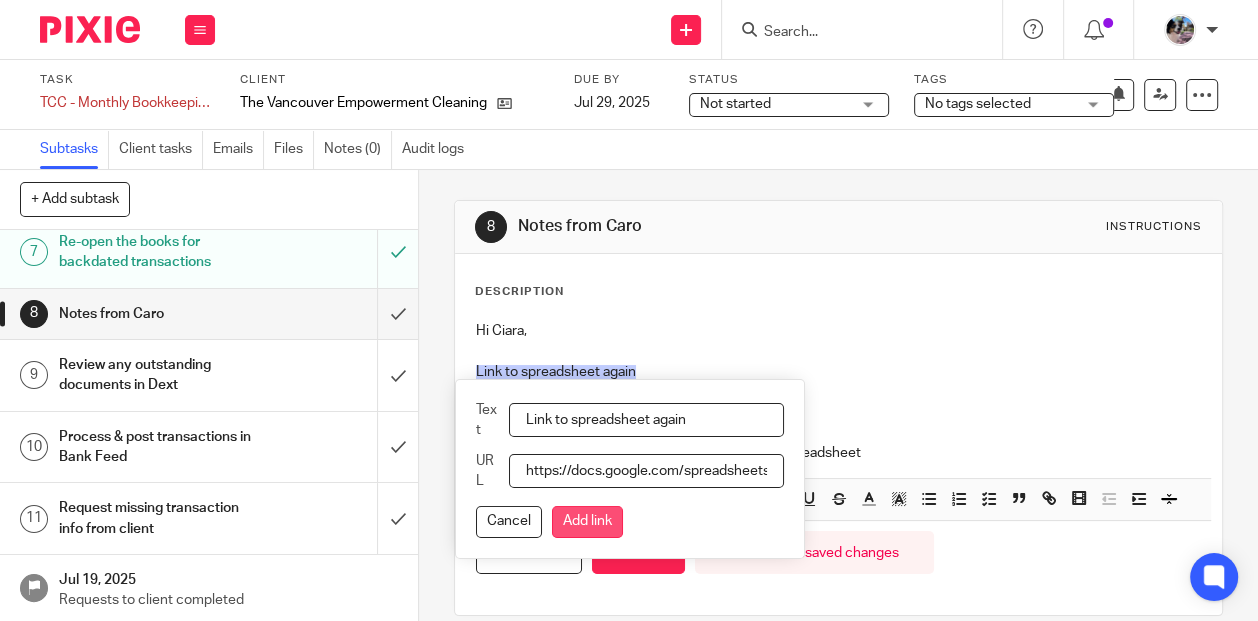 click on "Add link" at bounding box center [587, 522] 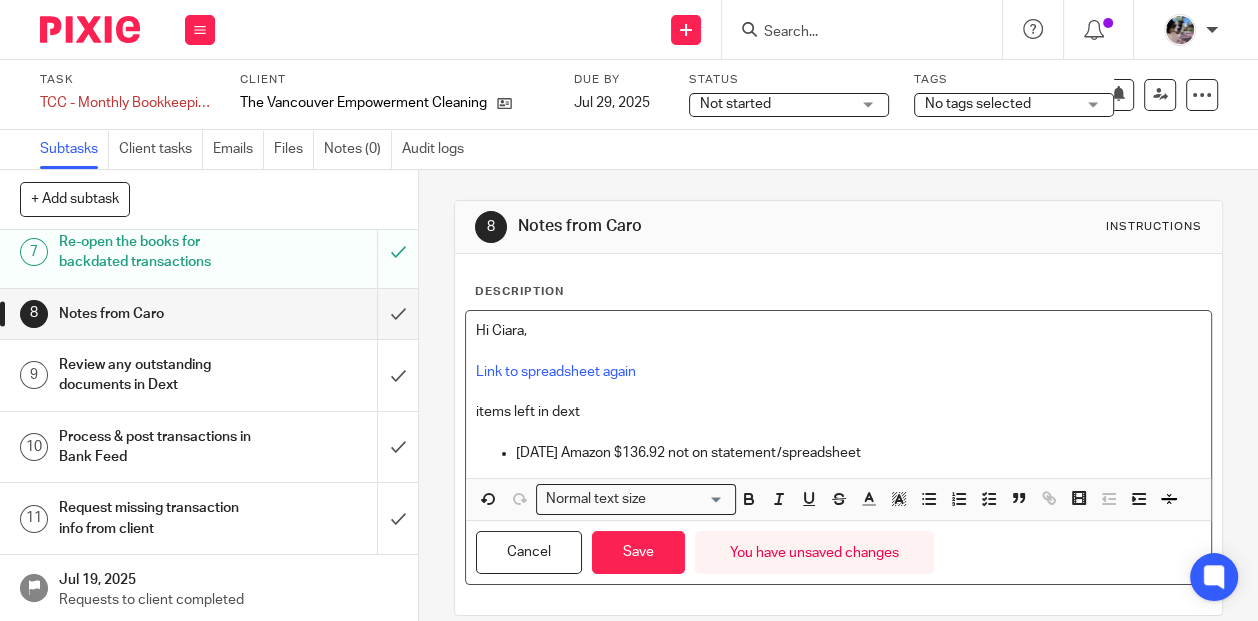 click on "2025-06-04 Amazon $136.92 not on statement/spreadsheet" at bounding box center (858, 453) 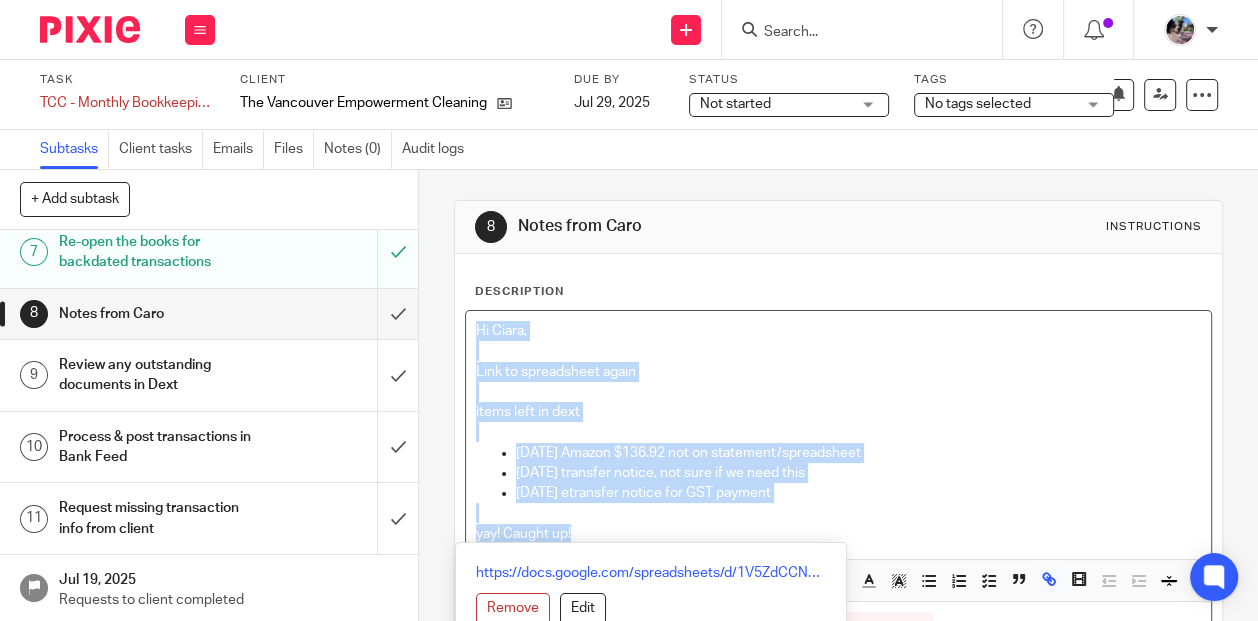 drag, startPoint x: 608, startPoint y: 530, endPoint x: 434, endPoint y: 295, distance: 292.40555 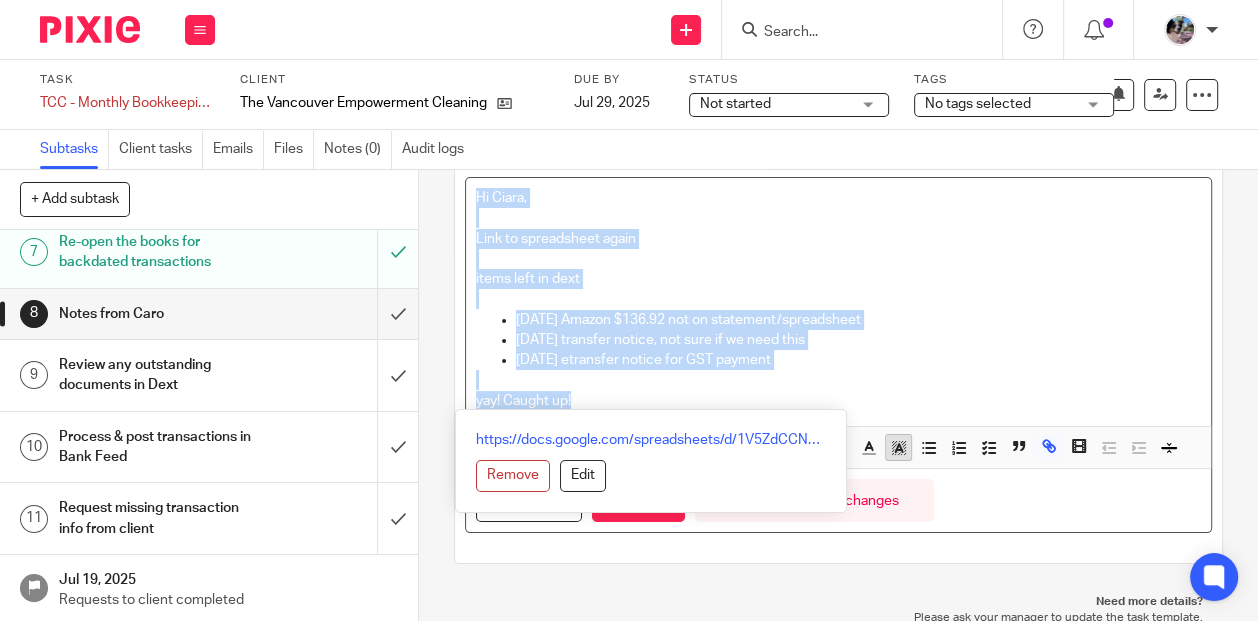 click 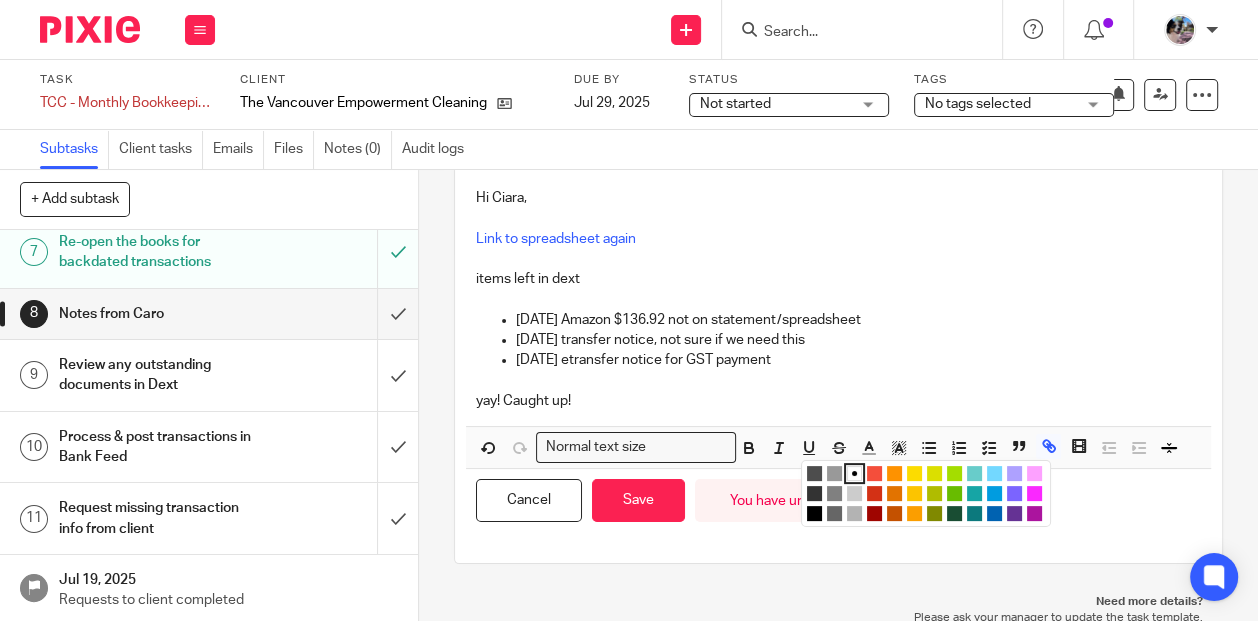 click at bounding box center (994, 473) 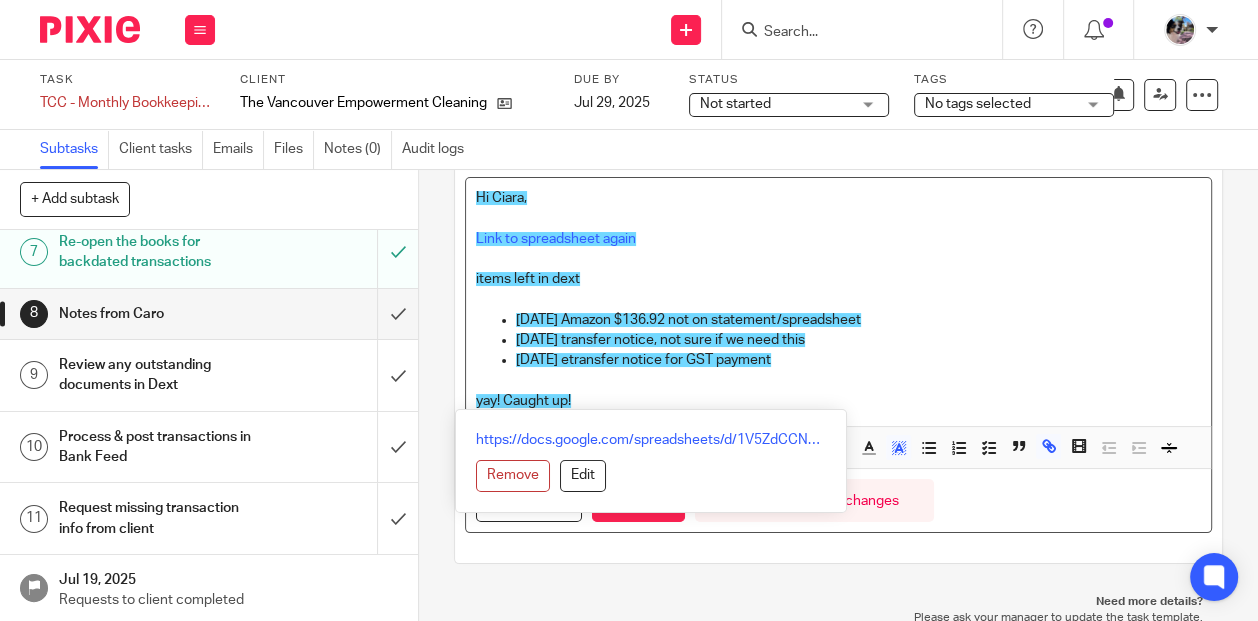 click on "8
Notes from Caro
Instructions
Description
Hi Ciara, Link to spreadsheet again items left in dext 2025-06-04 Amazon $136.92 not on statement/spreadsheet  2025-06-25 transfer notice, not sure if we need this 2025-06-25 etransfer notice for GST payment yay! Caught up!
Normal text size
Loading...
https://docs.google.com/spreadsheets/d/1V5ZdCCNhuxAlQYHg9OJ6GaTLcwbKRAVgL5gMrxiZIAw/edit?gid=267113028#gid=267113028
Remove
Edit
Insert new video
Close" at bounding box center [838, 315] 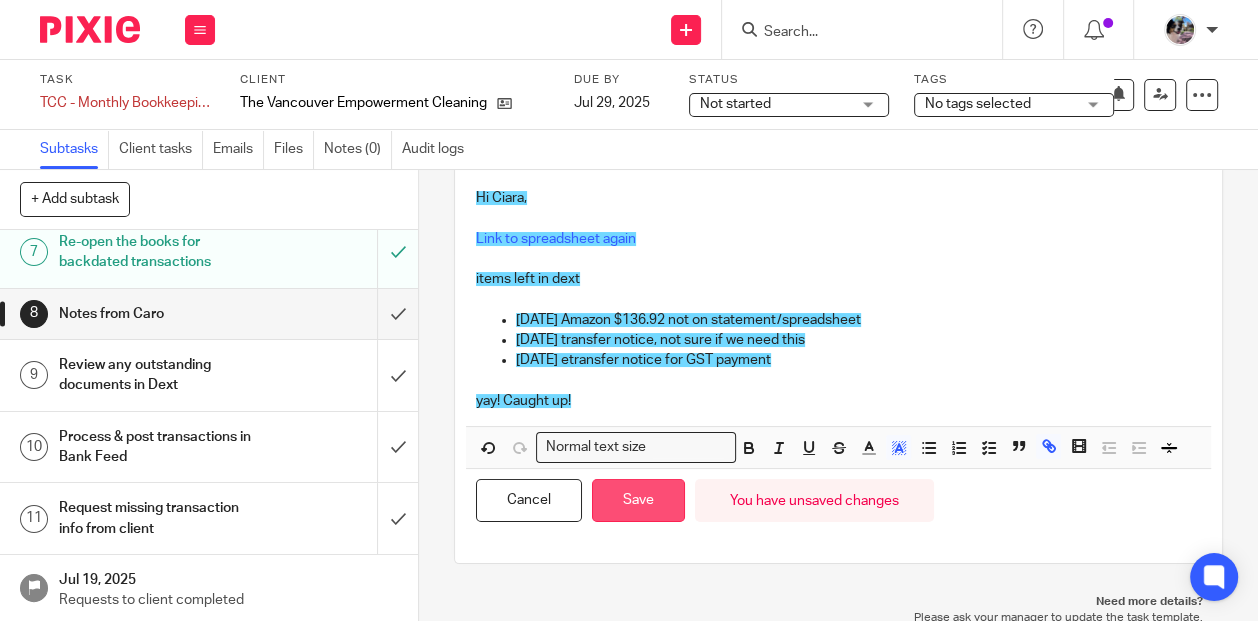 click on "Save" at bounding box center [638, 500] 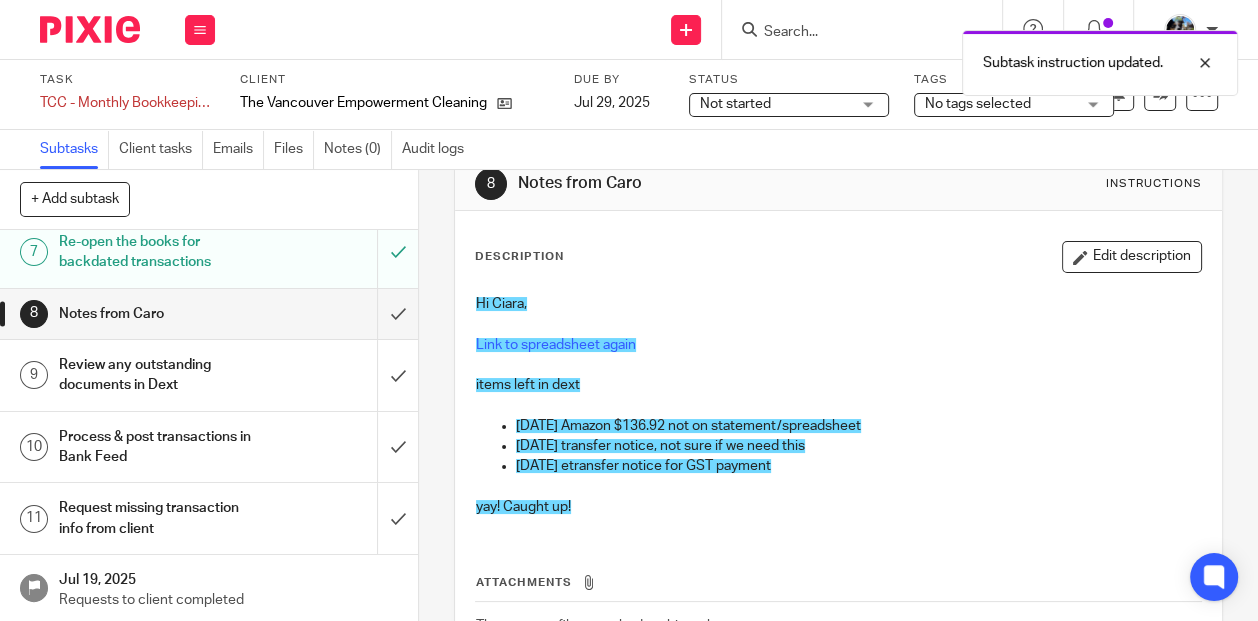scroll, scrollTop: 0, scrollLeft: 0, axis: both 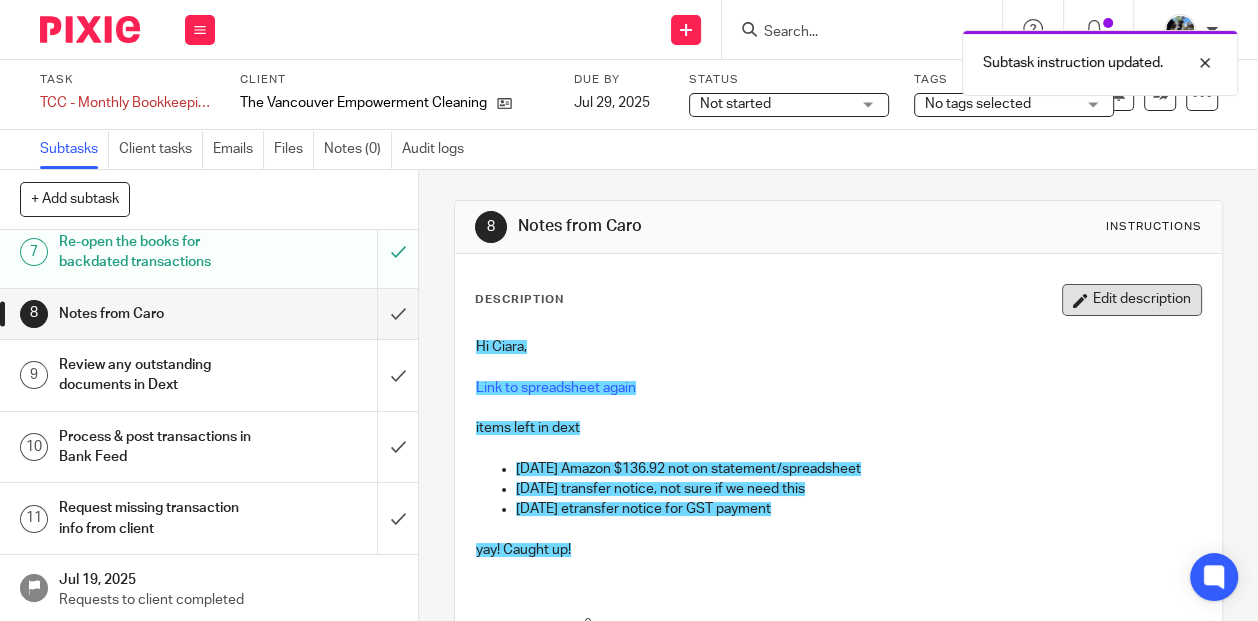 click on "Edit description" at bounding box center (1132, 300) 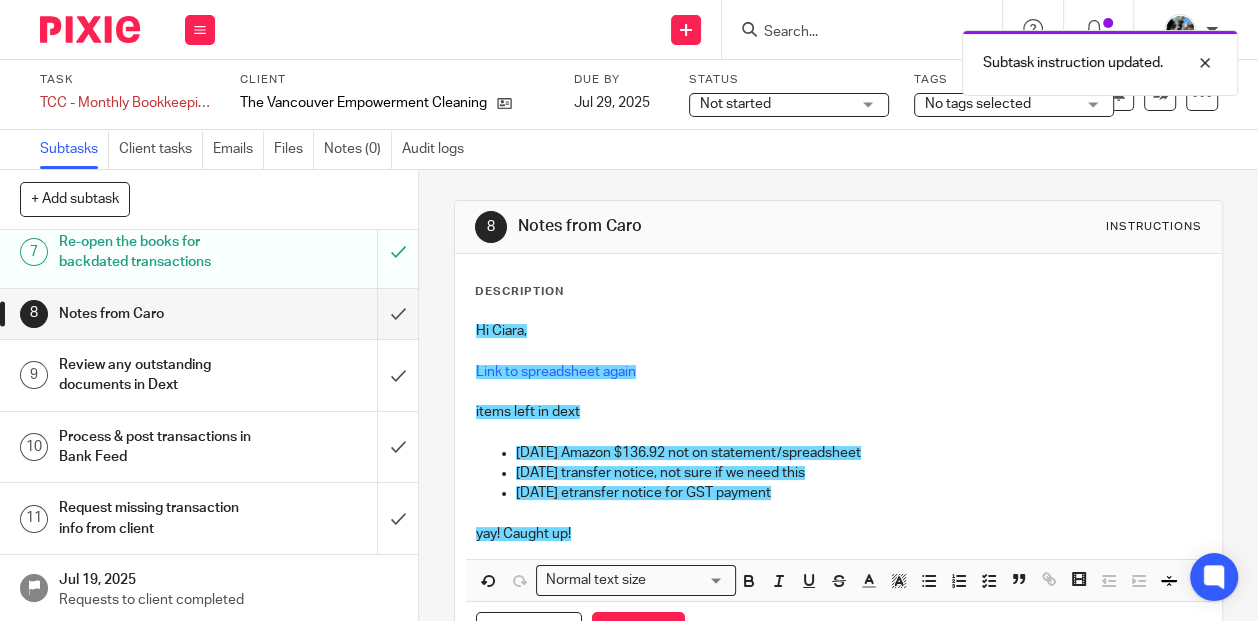 scroll, scrollTop: 73, scrollLeft: 0, axis: vertical 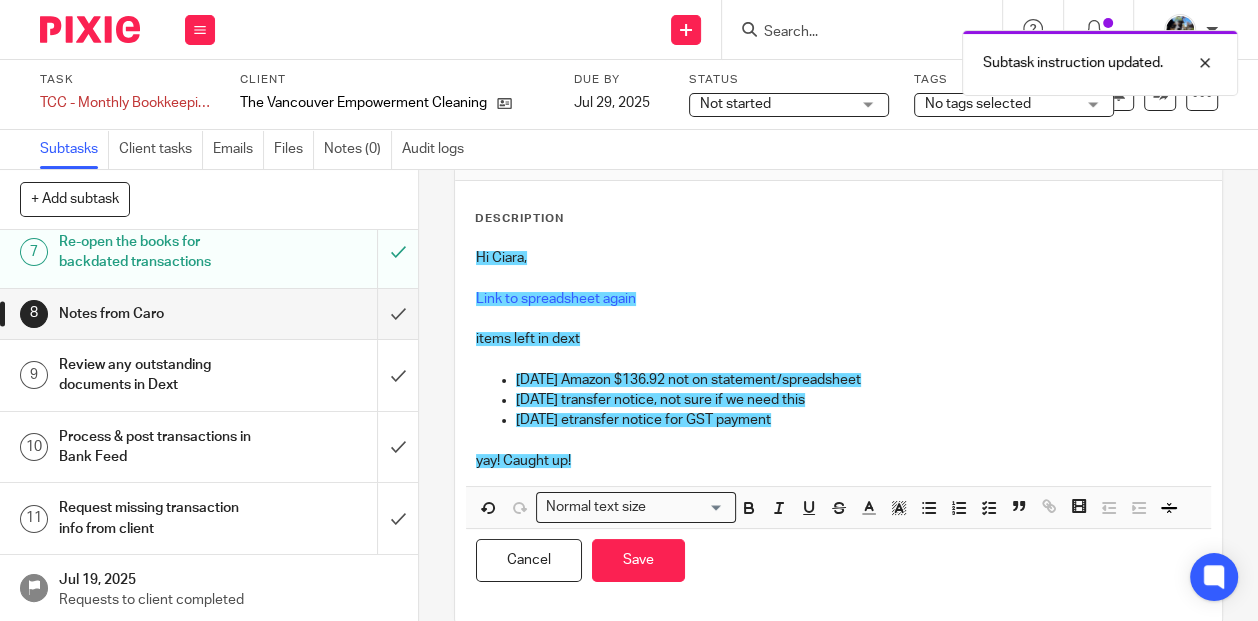 click on "yay! Caught up!" at bounding box center (838, 461) 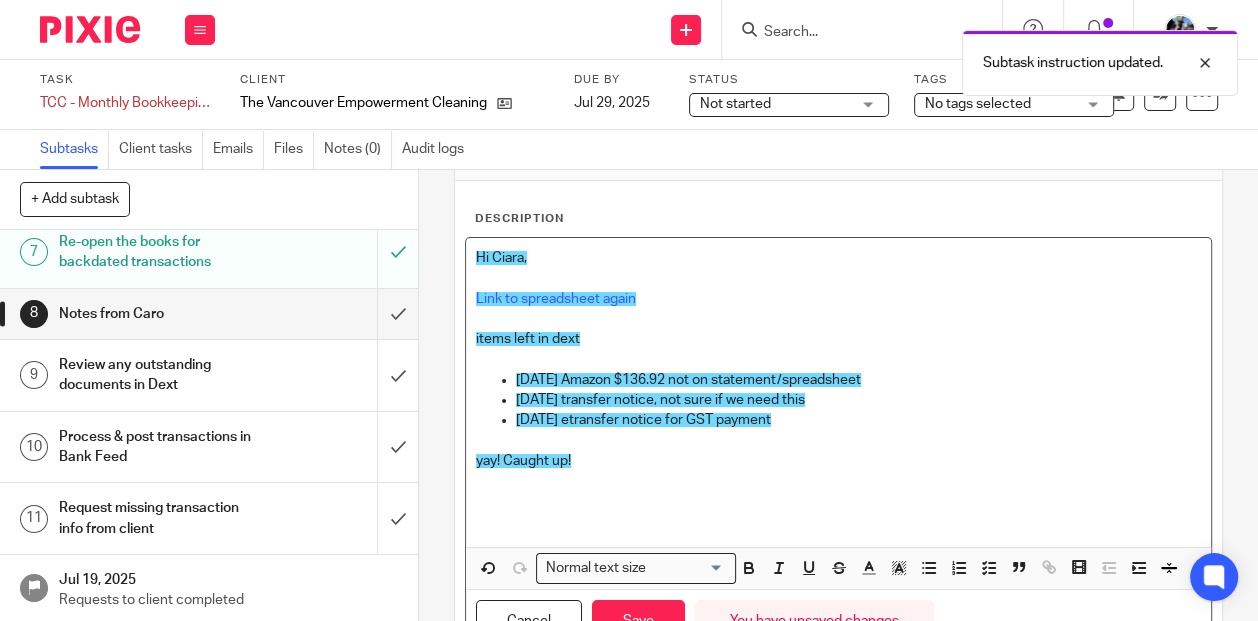 click on "Link to spreadsheet again" at bounding box center [838, 299] 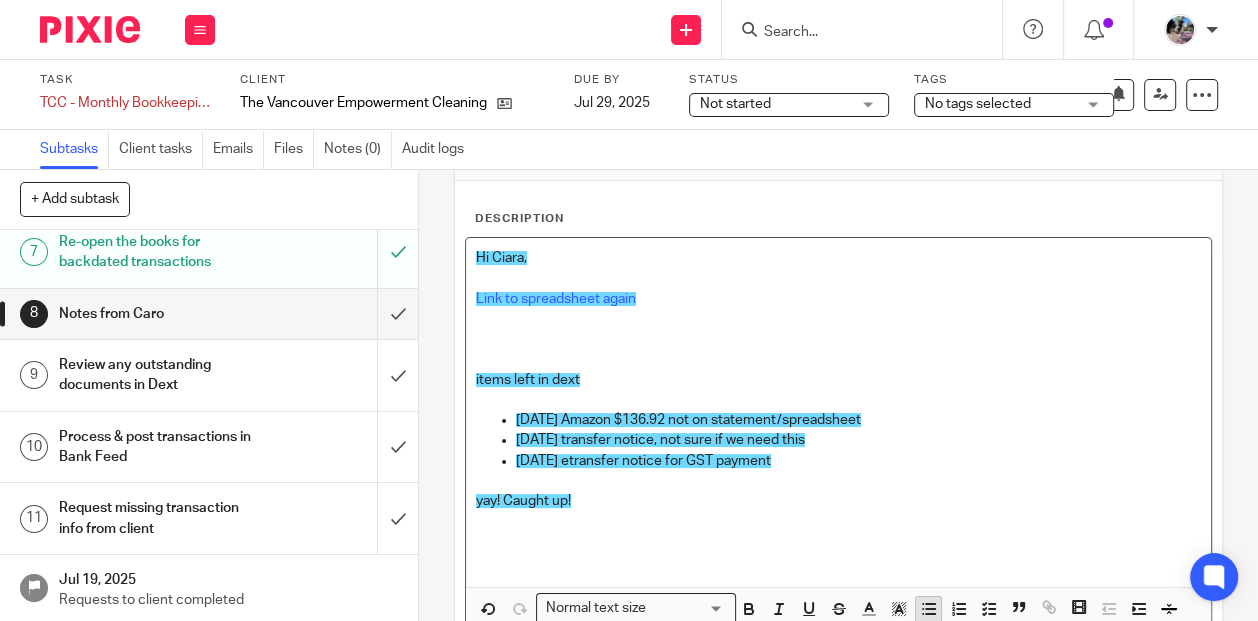 click 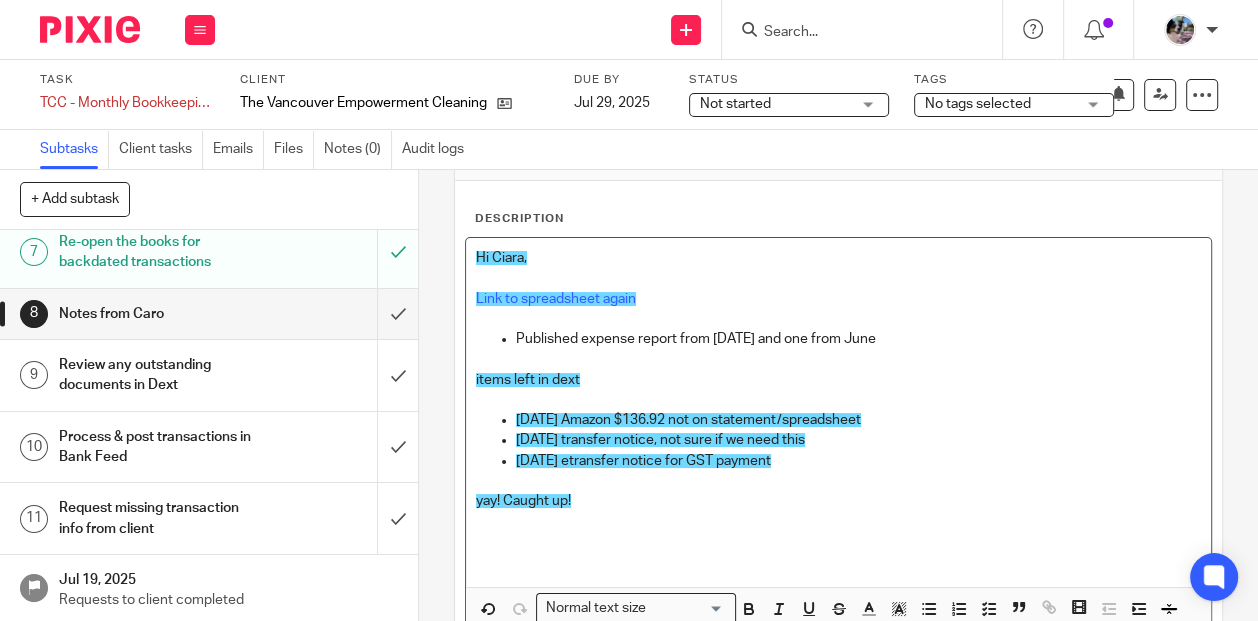 click at bounding box center (838, 359) 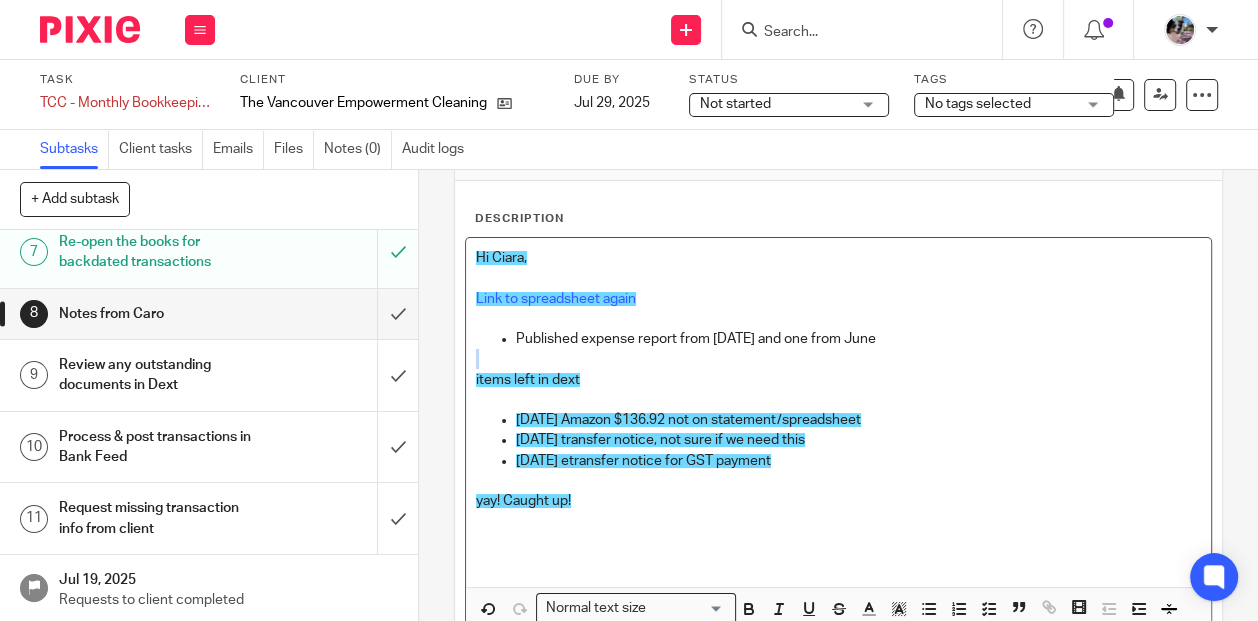click at bounding box center [838, 359] 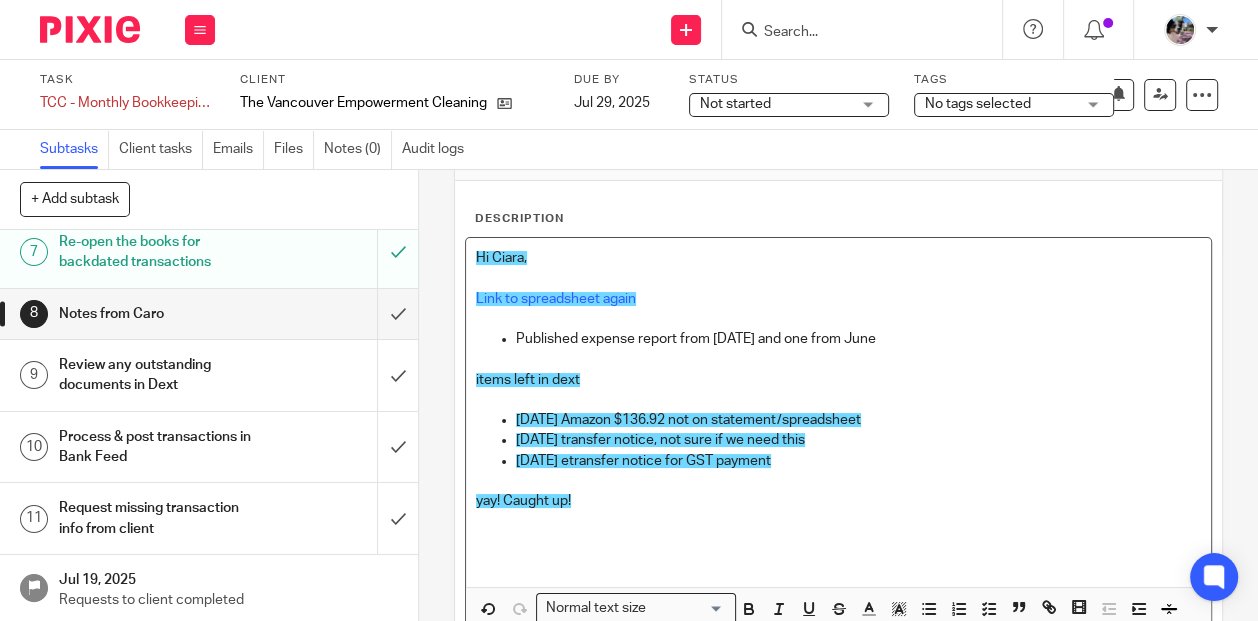 click at bounding box center (838, 359) 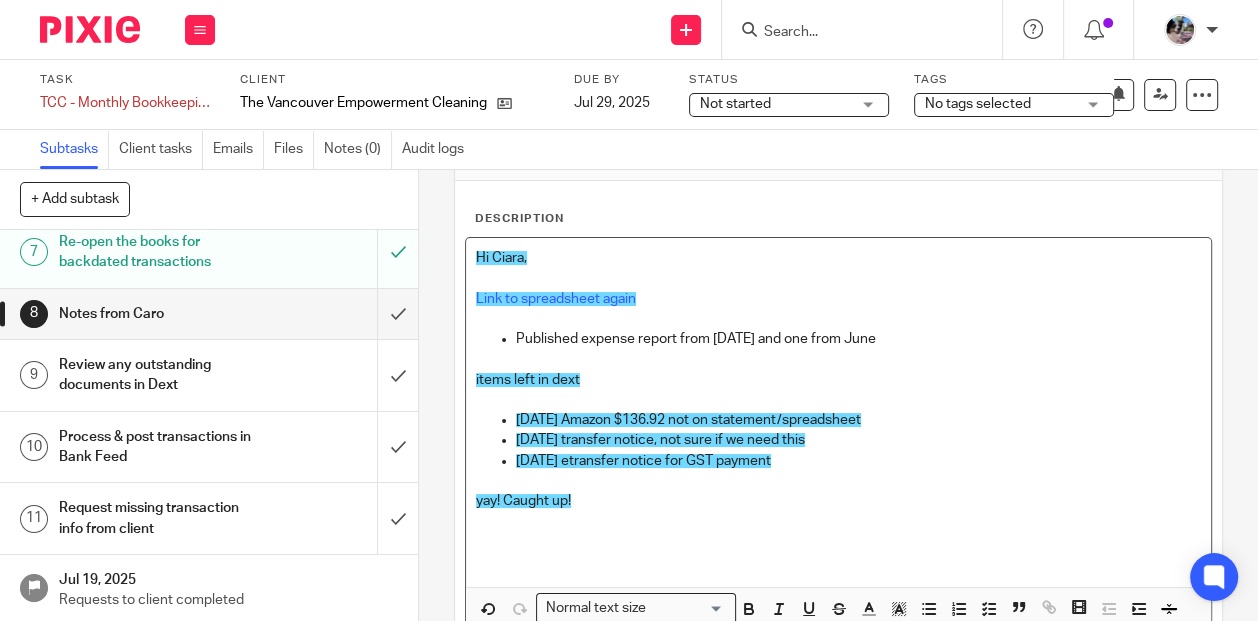 click on "Published expense report from April 2025 and one from June" at bounding box center (858, 339) 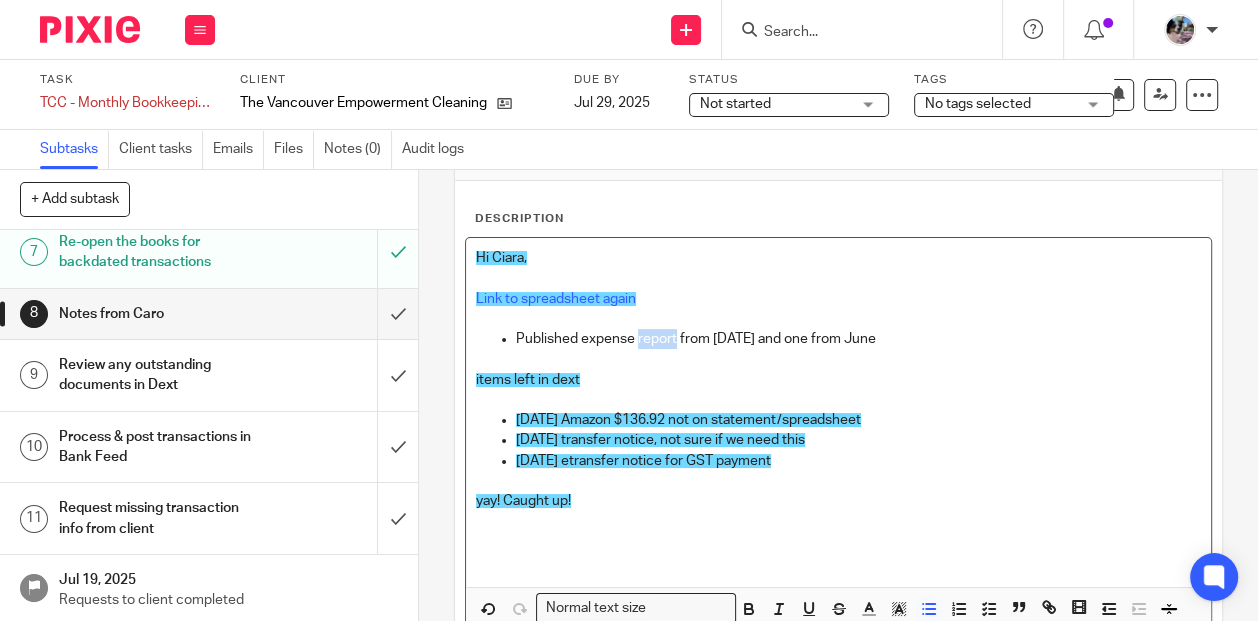 click on "Published expense report from April 2025 and one from June" at bounding box center [858, 339] 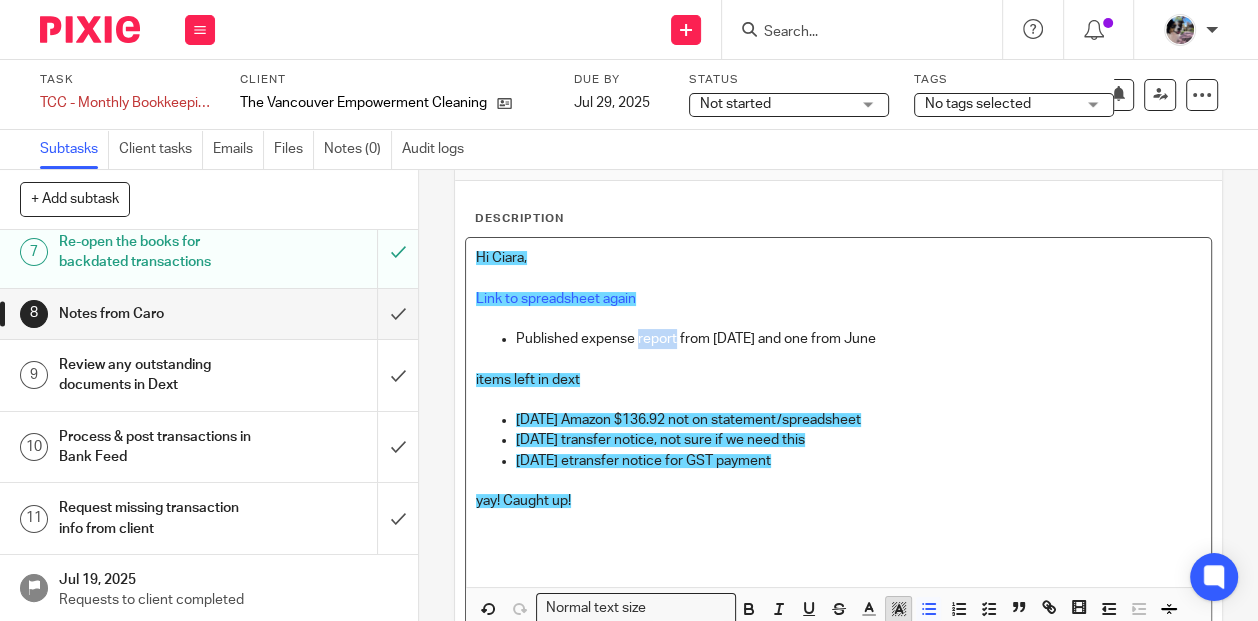 click 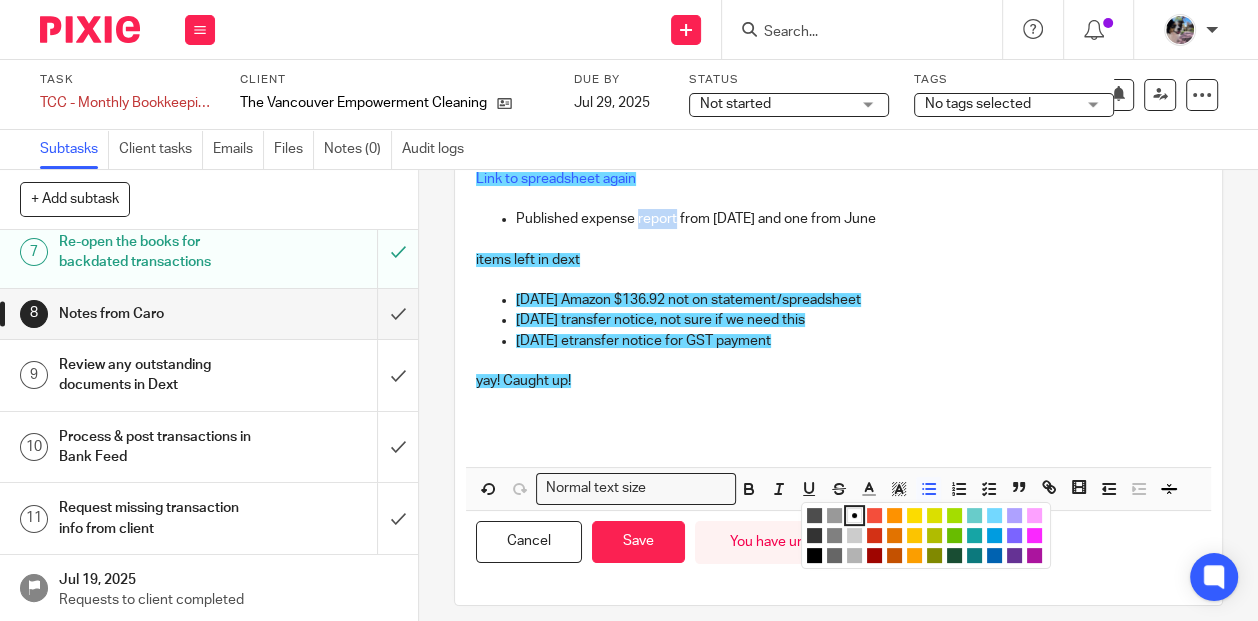 scroll, scrollTop: 216, scrollLeft: 0, axis: vertical 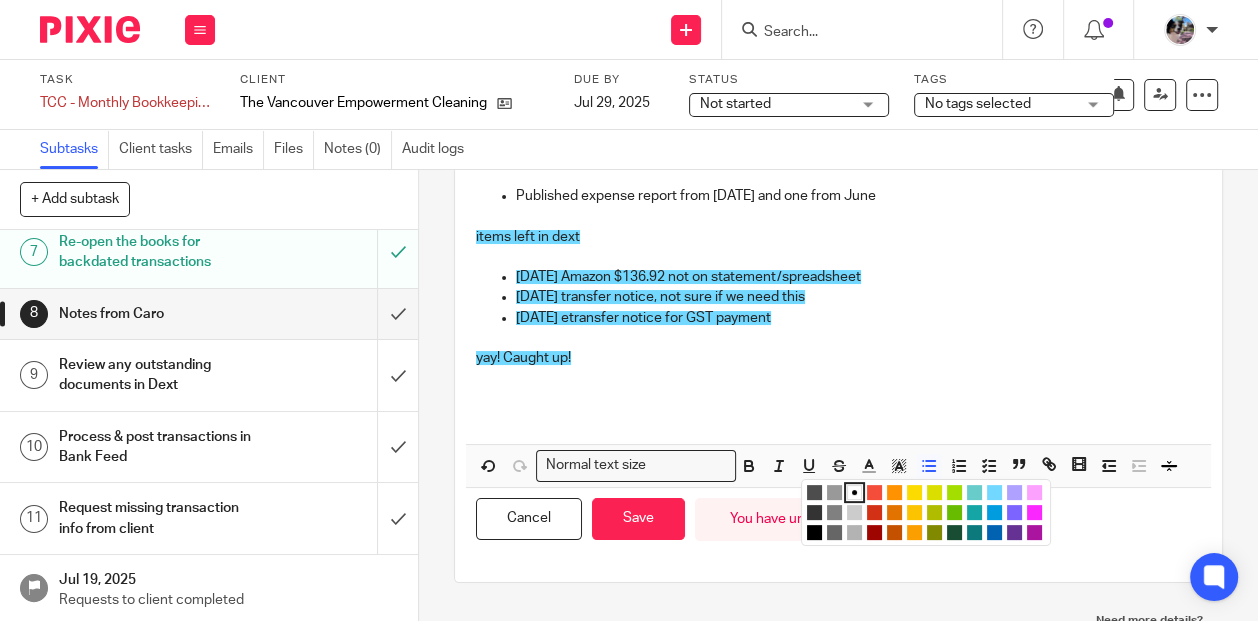 click at bounding box center (994, 492) 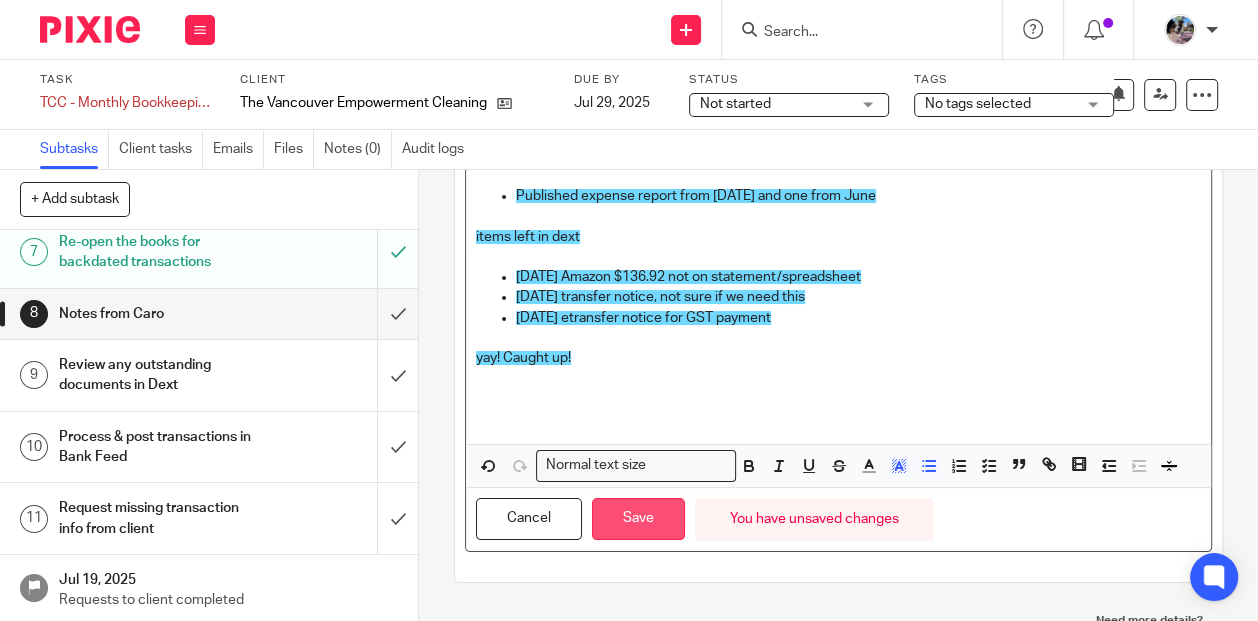 click on "Save" at bounding box center (638, 519) 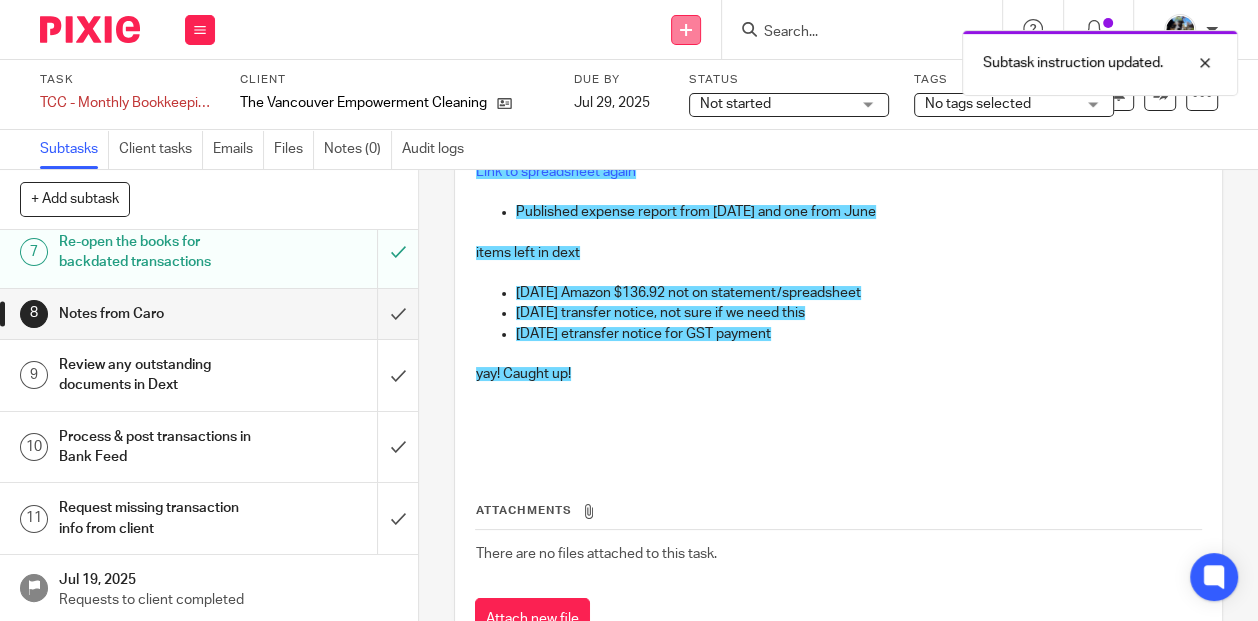 scroll, scrollTop: 232, scrollLeft: 0, axis: vertical 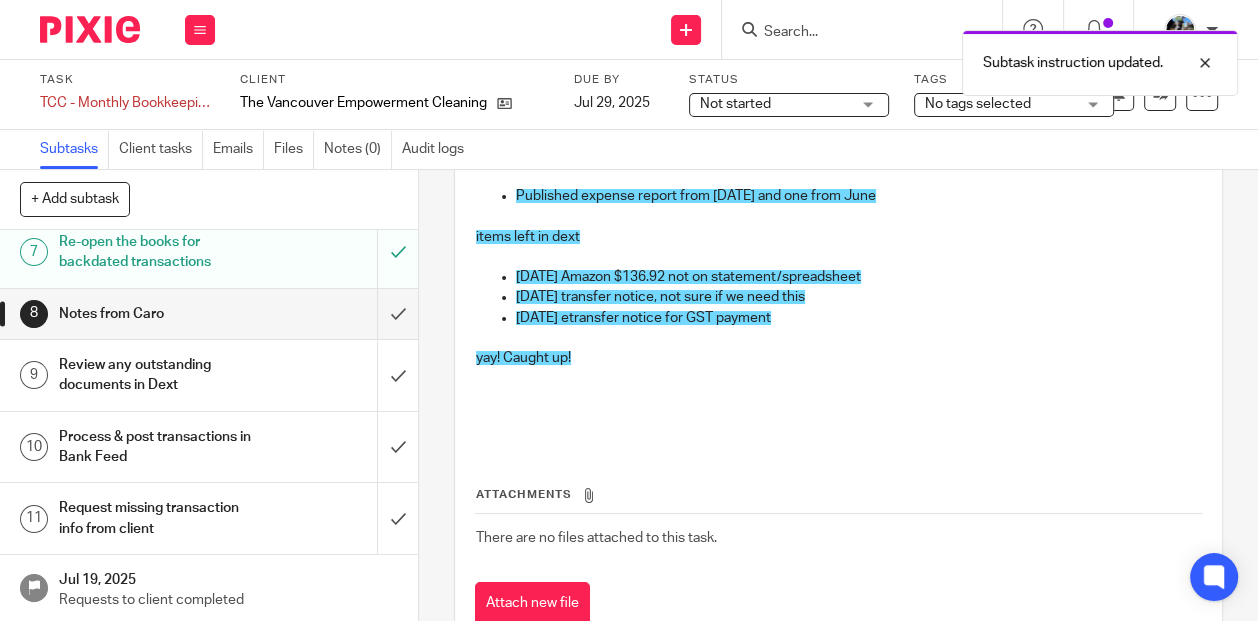 click at bounding box center (838, 176) 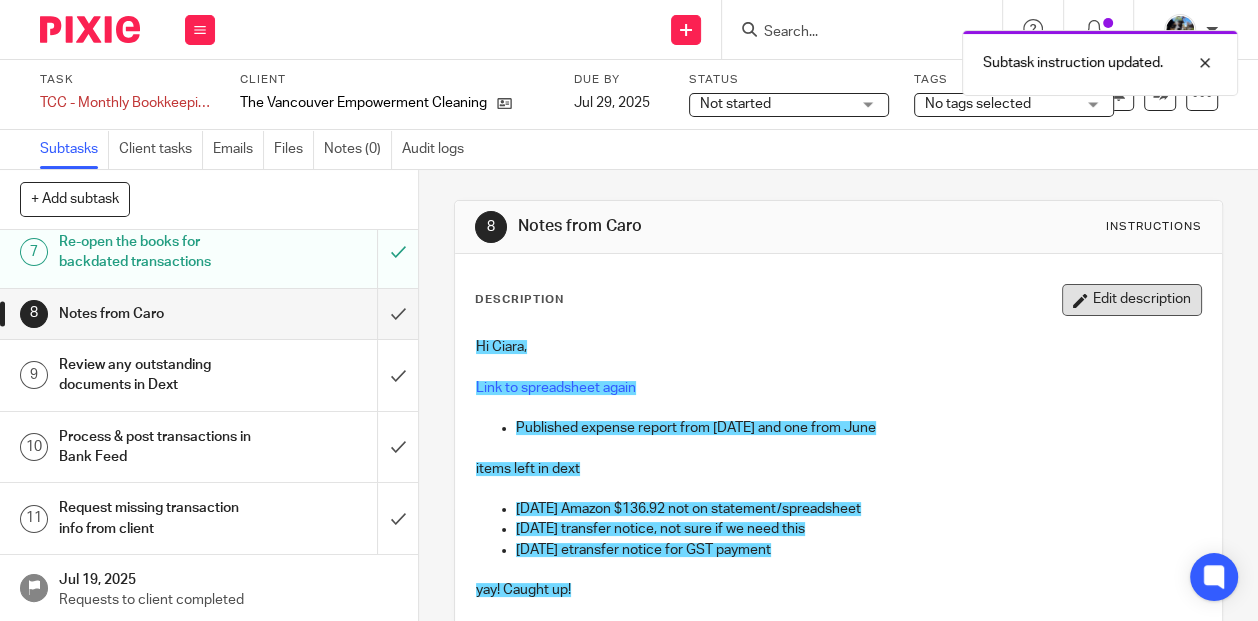 click on "Edit description" at bounding box center [1132, 300] 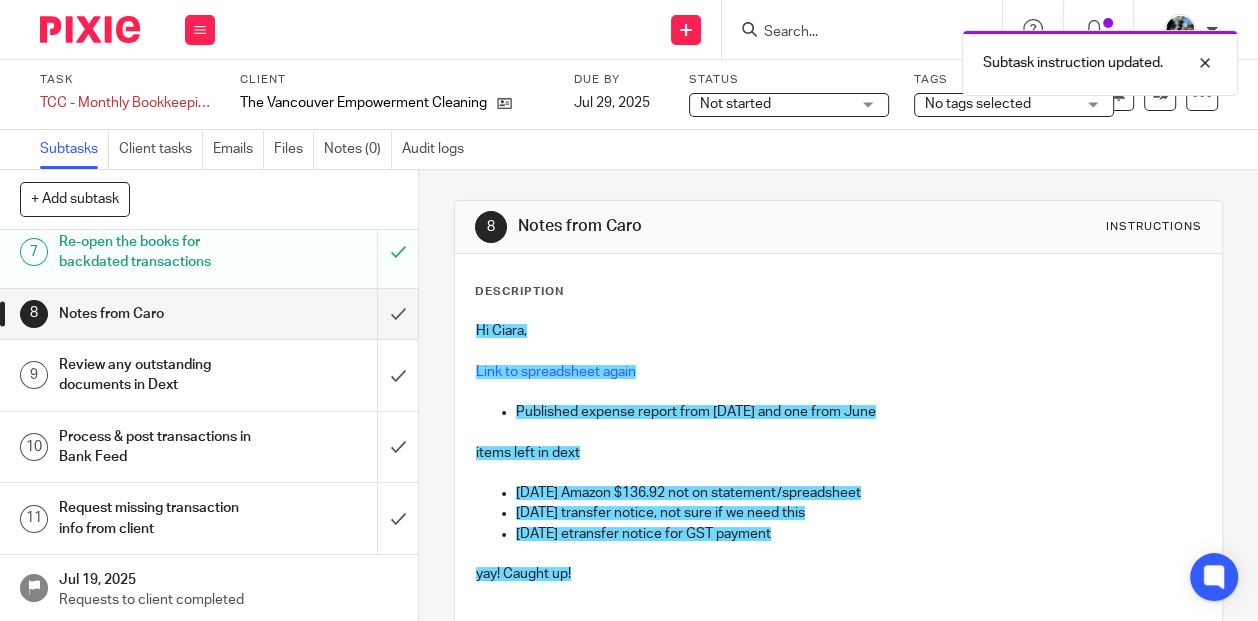 click on "Published expense report from April 2025 and one from June" at bounding box center (858, 412) 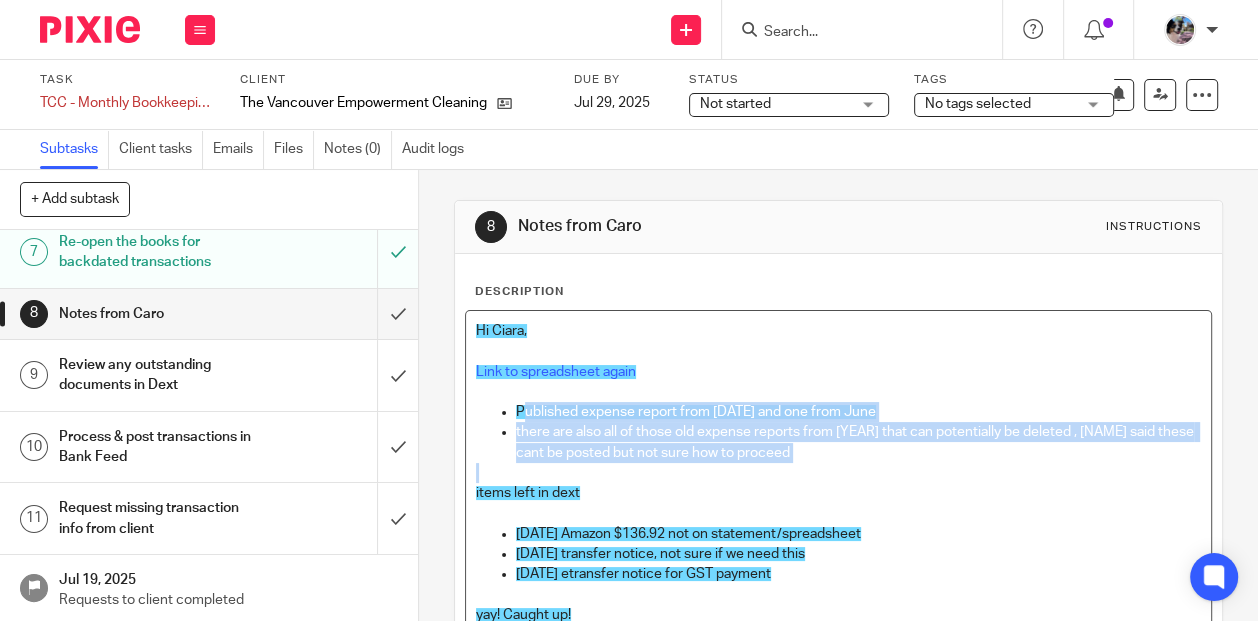 drag, startPoint x: 811, startPoint y: 462, endPoint x: 525, endPoint y: 405, distance: 291.62476 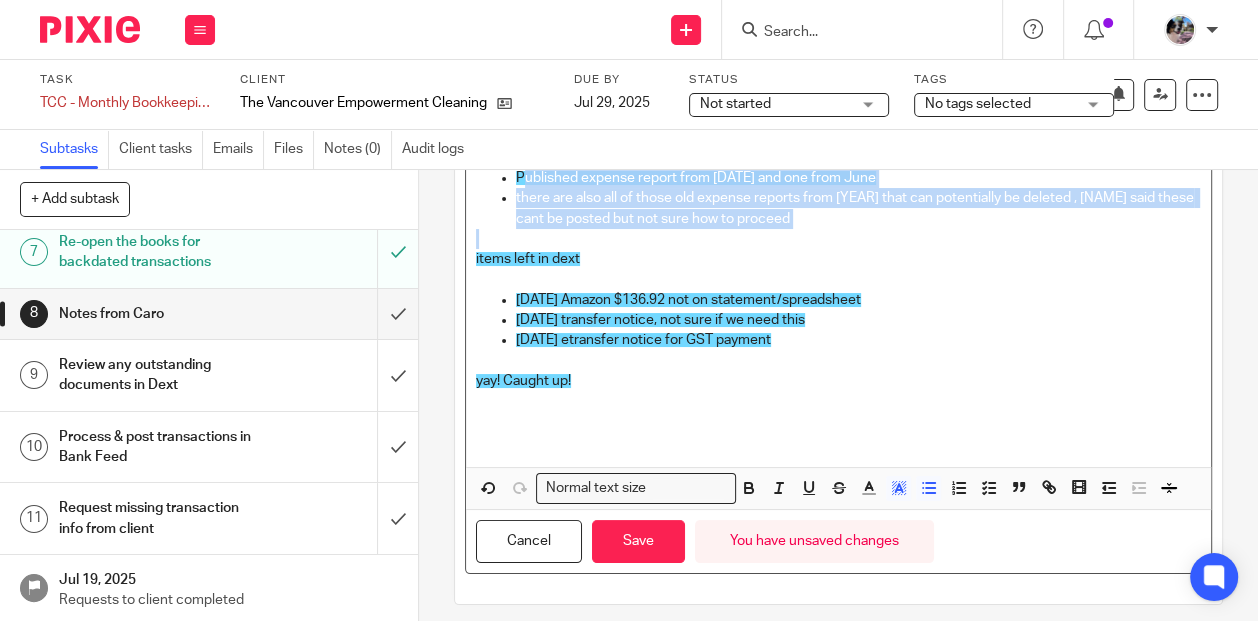 scroll, scrollTop: 275, scrollLeft: 0, axis: vertical 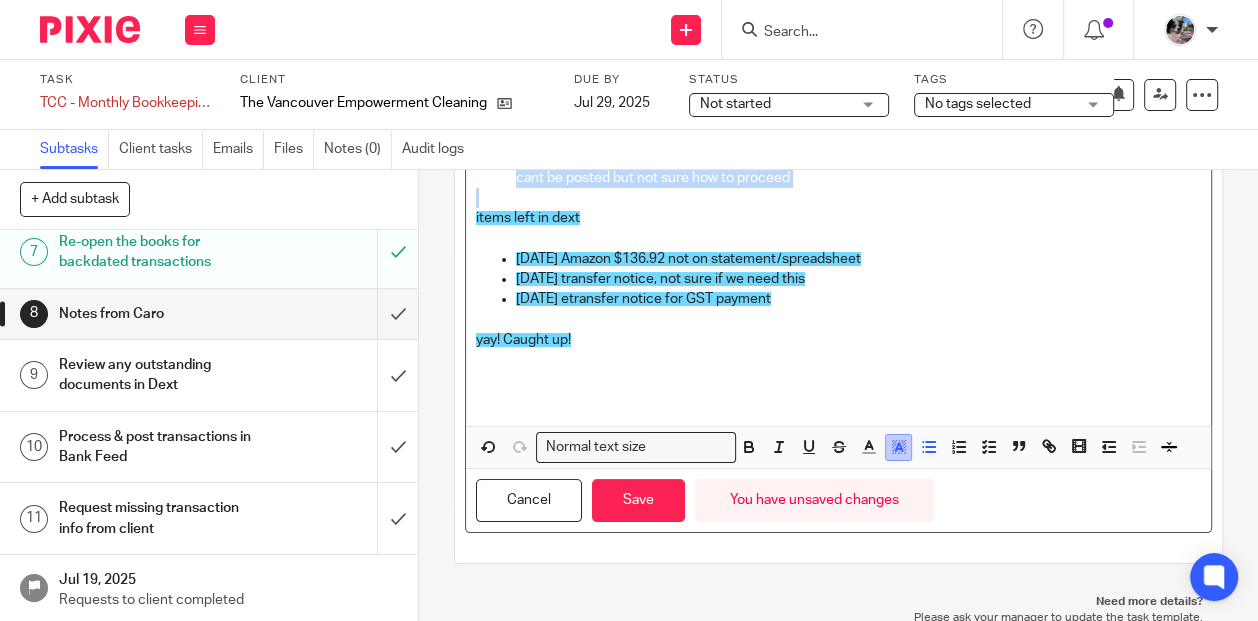 click 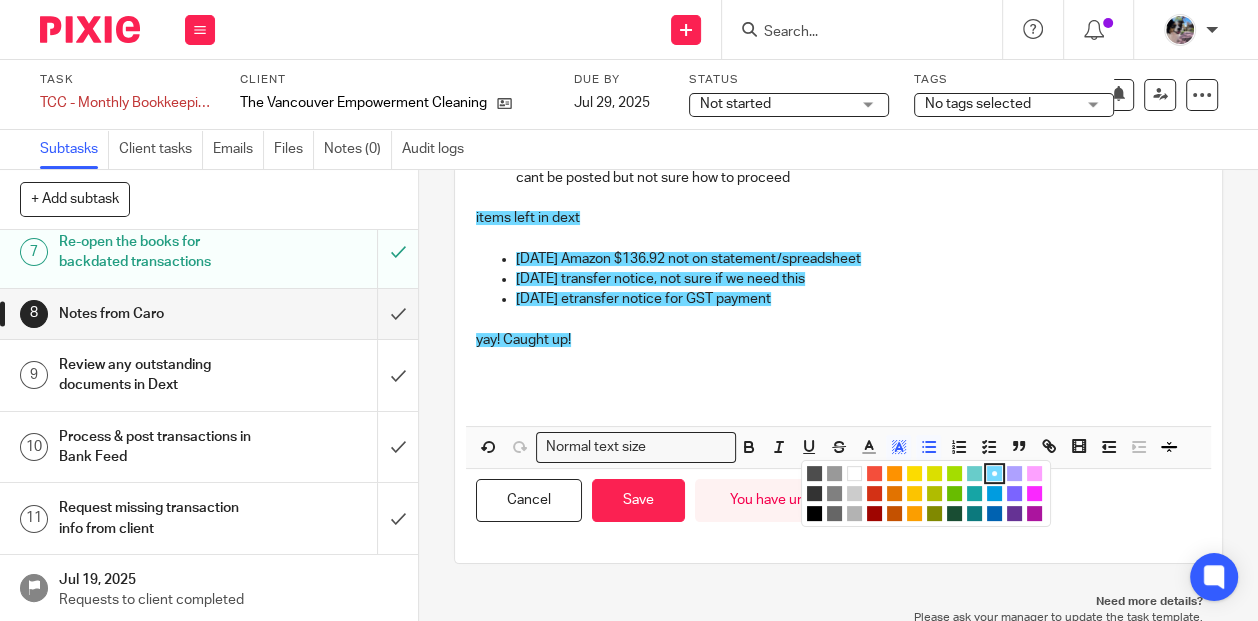 click at bounding box center [994, 473] 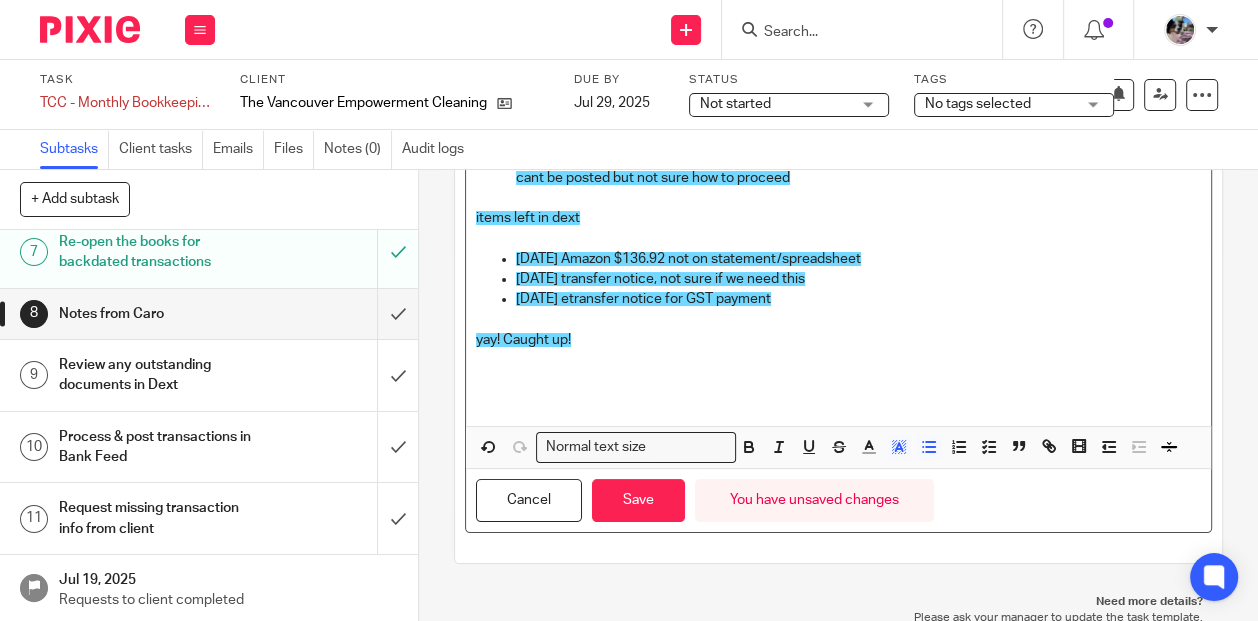 click on "yay! Caught up!" at bounding box center [838, 340] 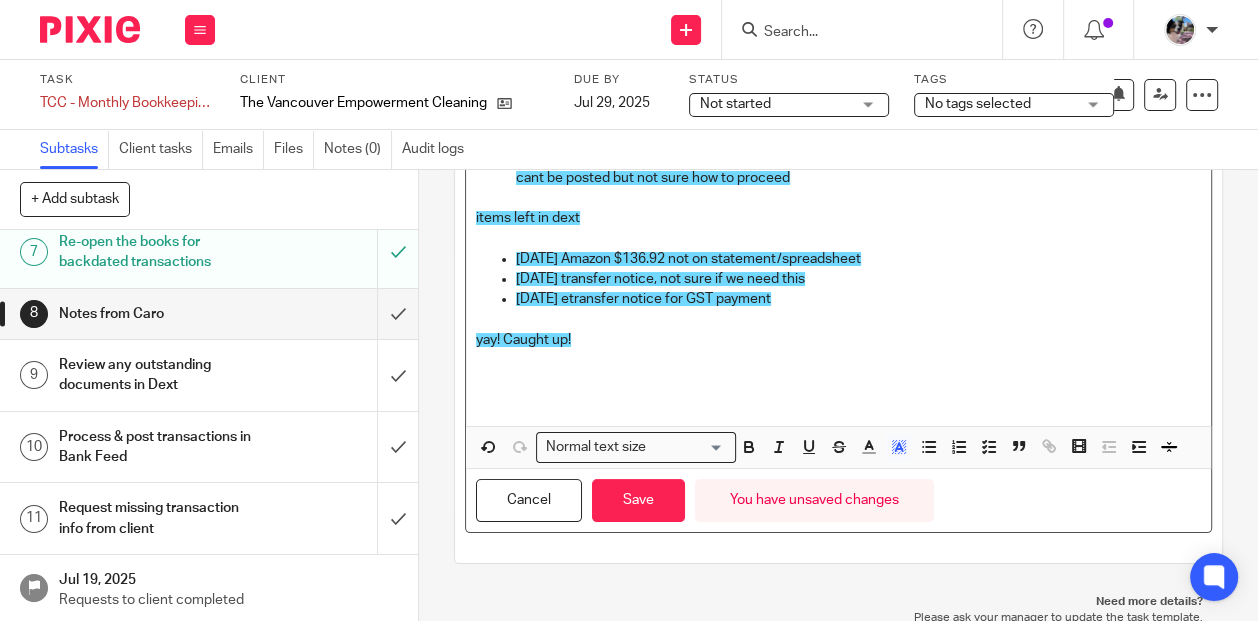 scroll, scrollTop: 267, scrollLeft: 0, axis: vertical 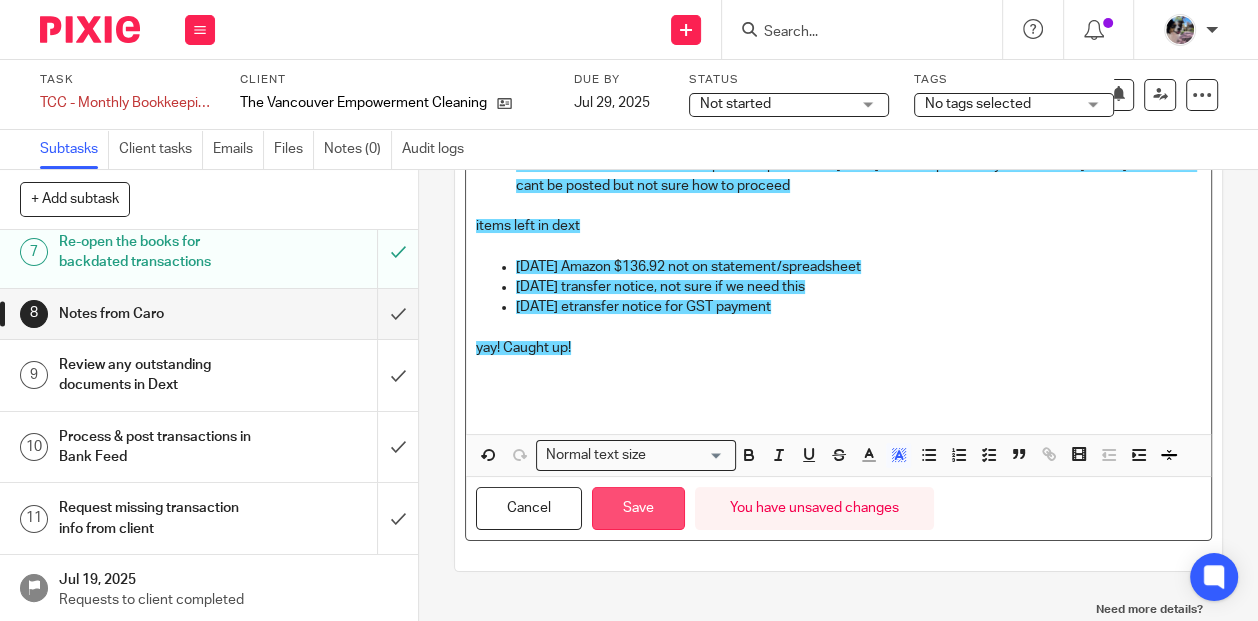 click on "Save" at bounding box center (638, 508) 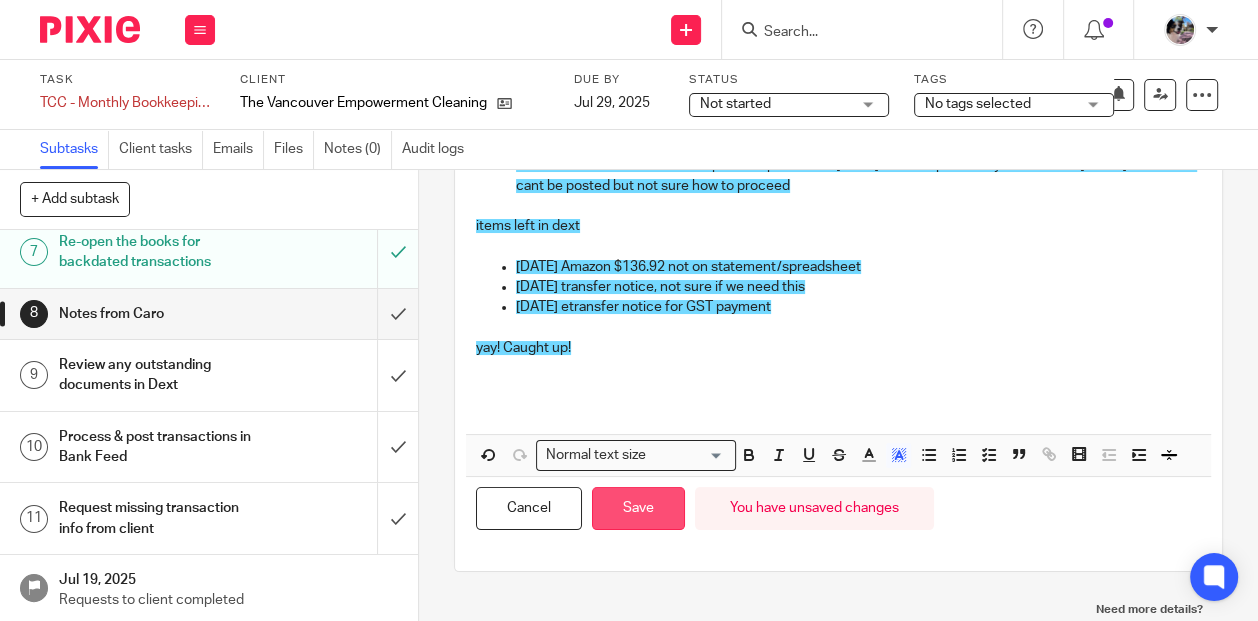 scroll, scrollTop: 283, scrollLeft: 0, axis: vertical 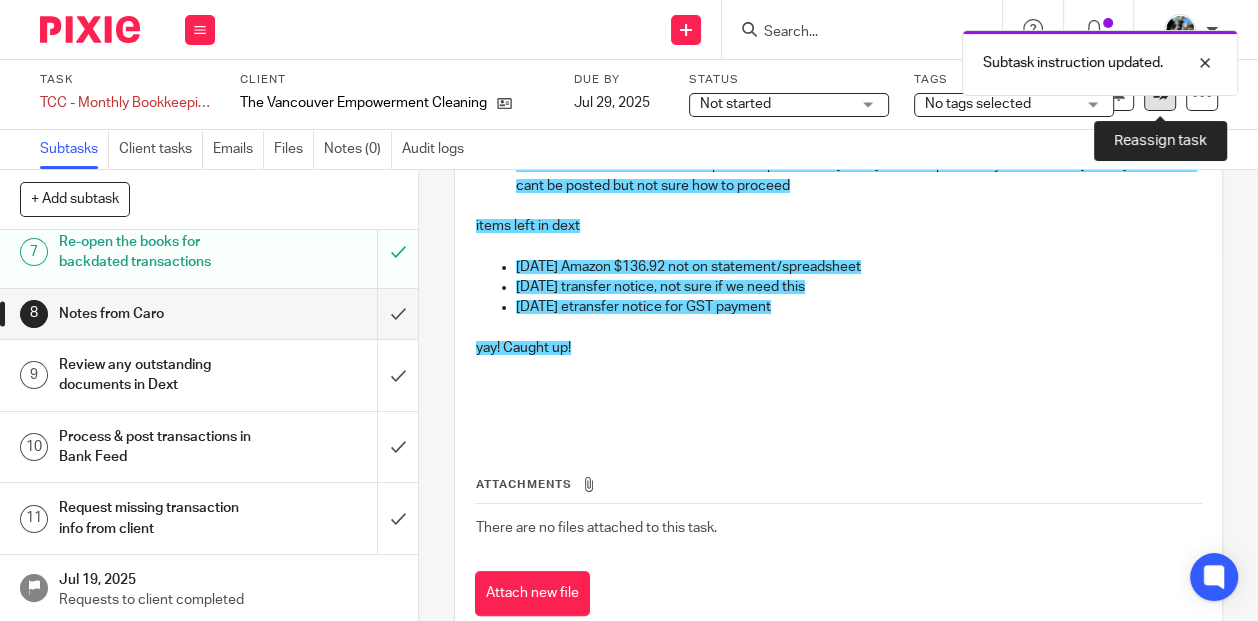 click at bounding box center [1160, 95] 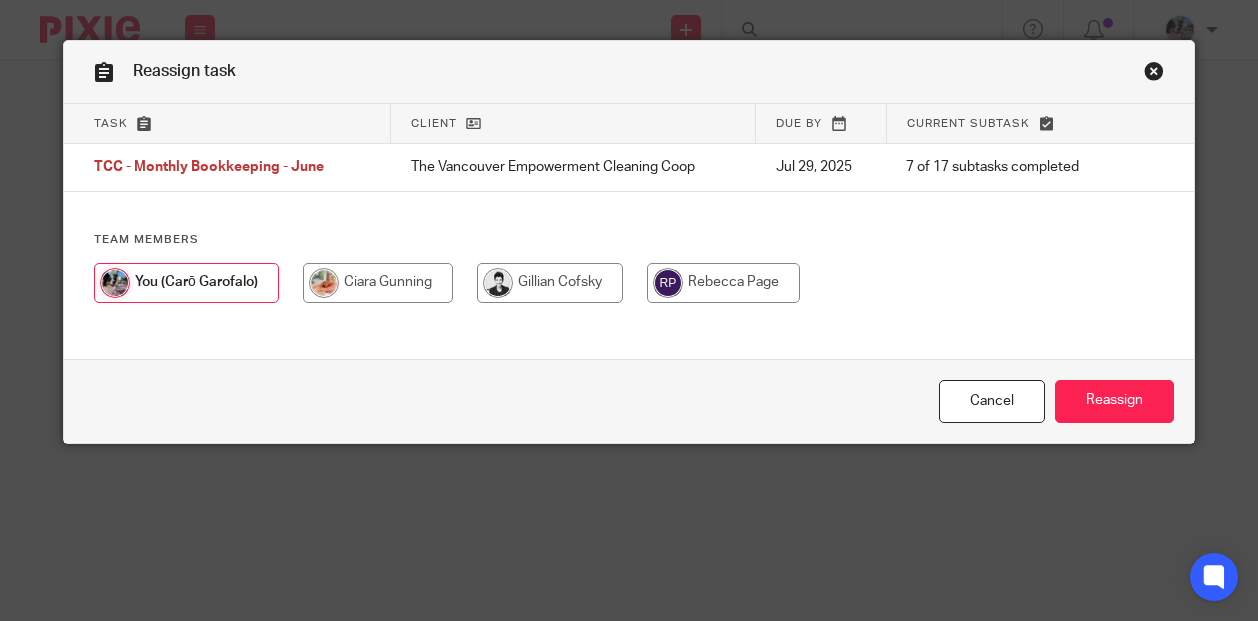 scroll, scrollTop: 0, scrollLeft: 0, axis: both 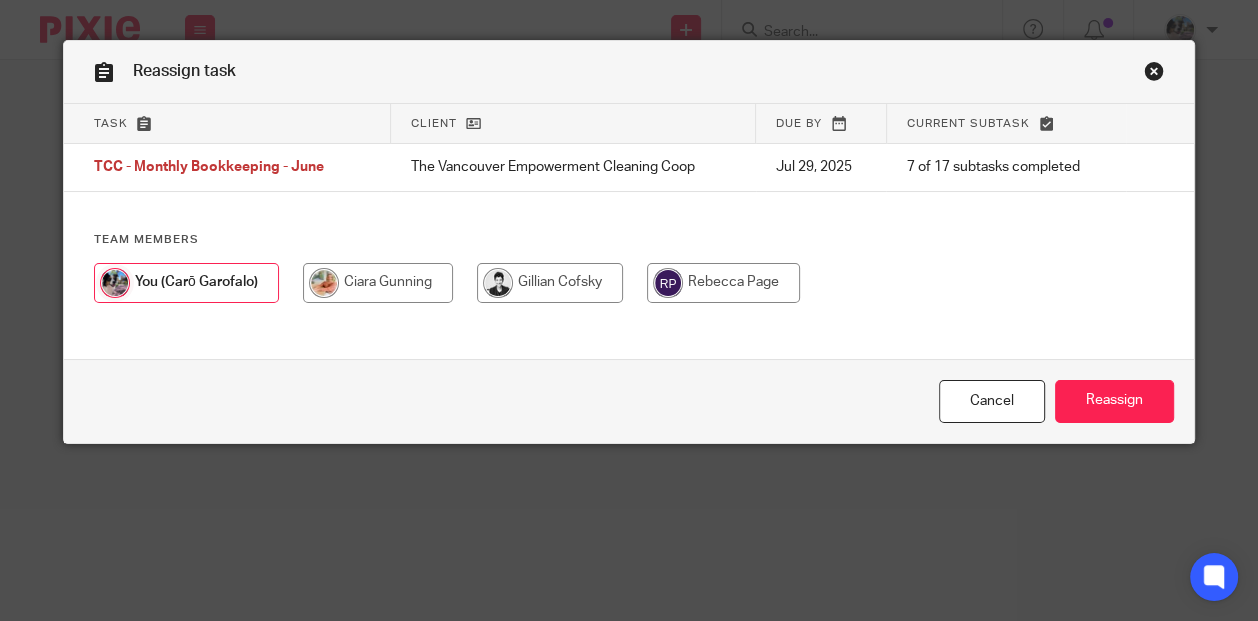 click at bounding box center [378, 283] 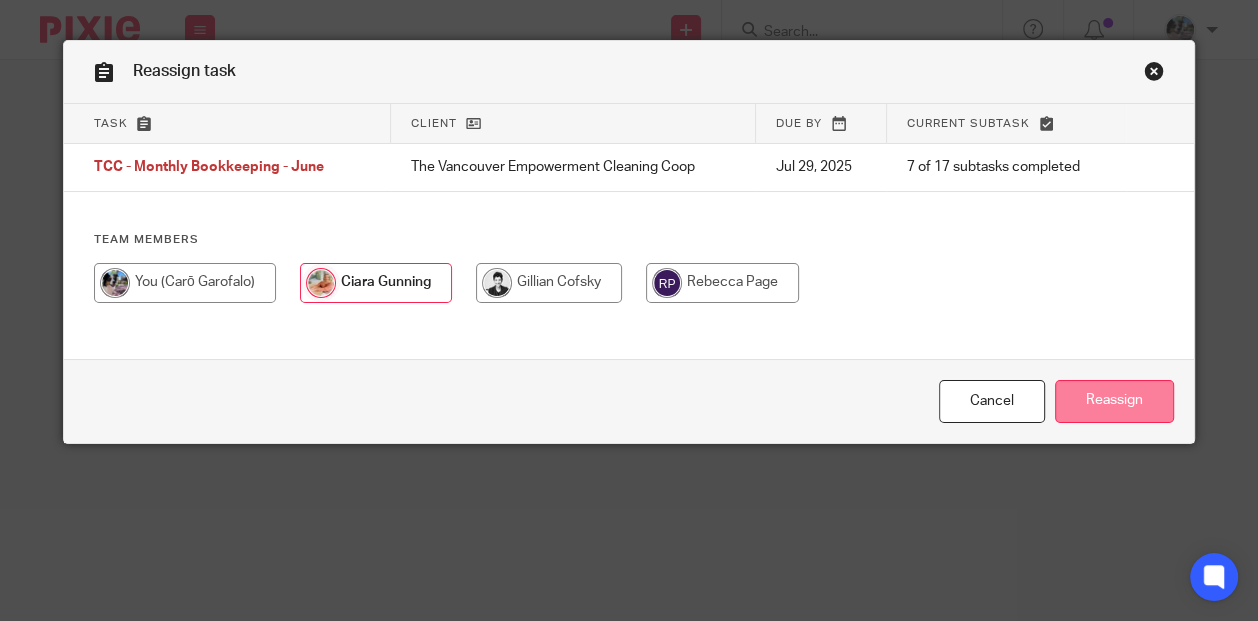 click on "Reassign" at bounding box center (1114, 401) 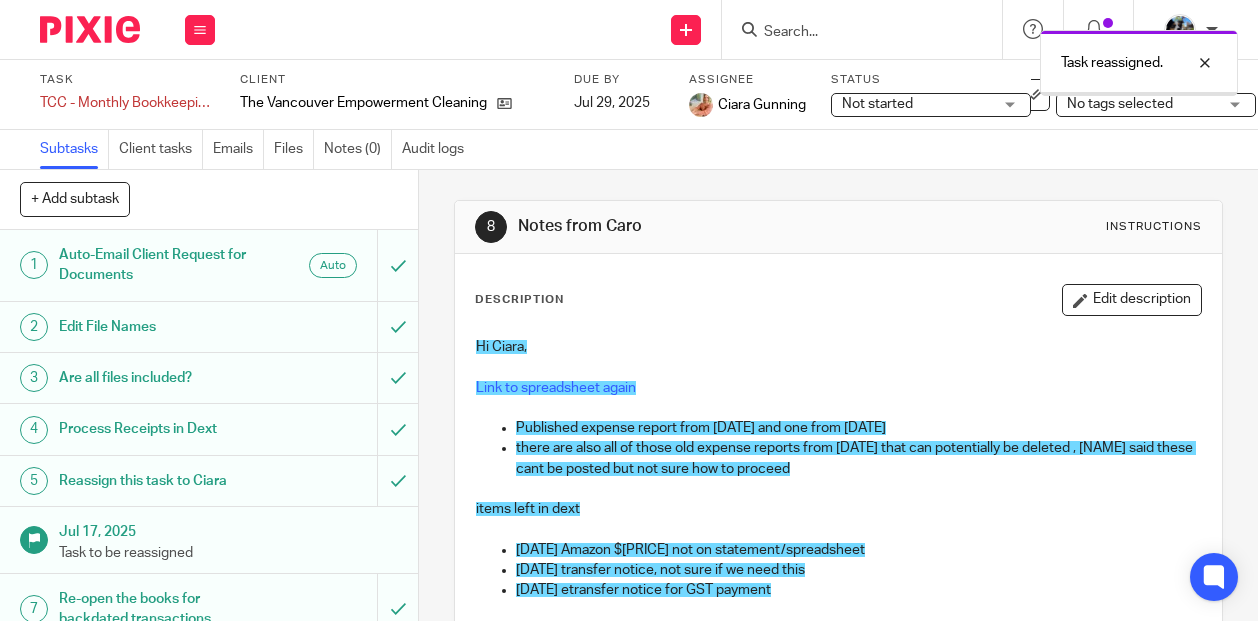 scroll, scrollTop: 0, scrollLeft: 0, axis: both 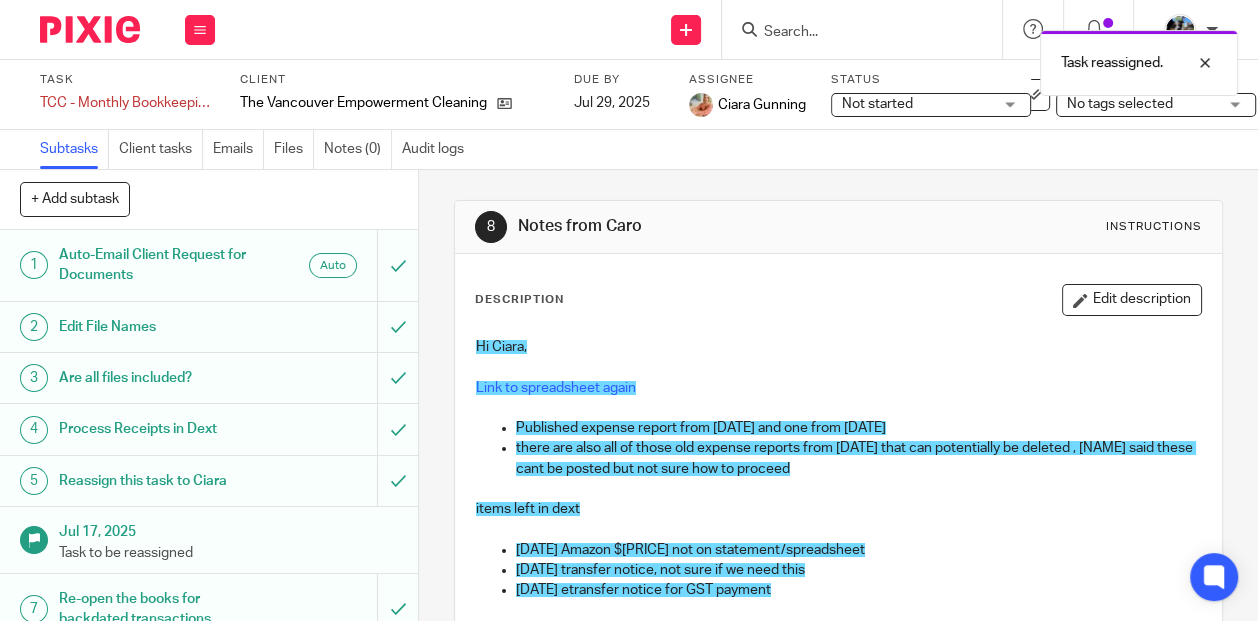 click at bounding box center (862, 29) 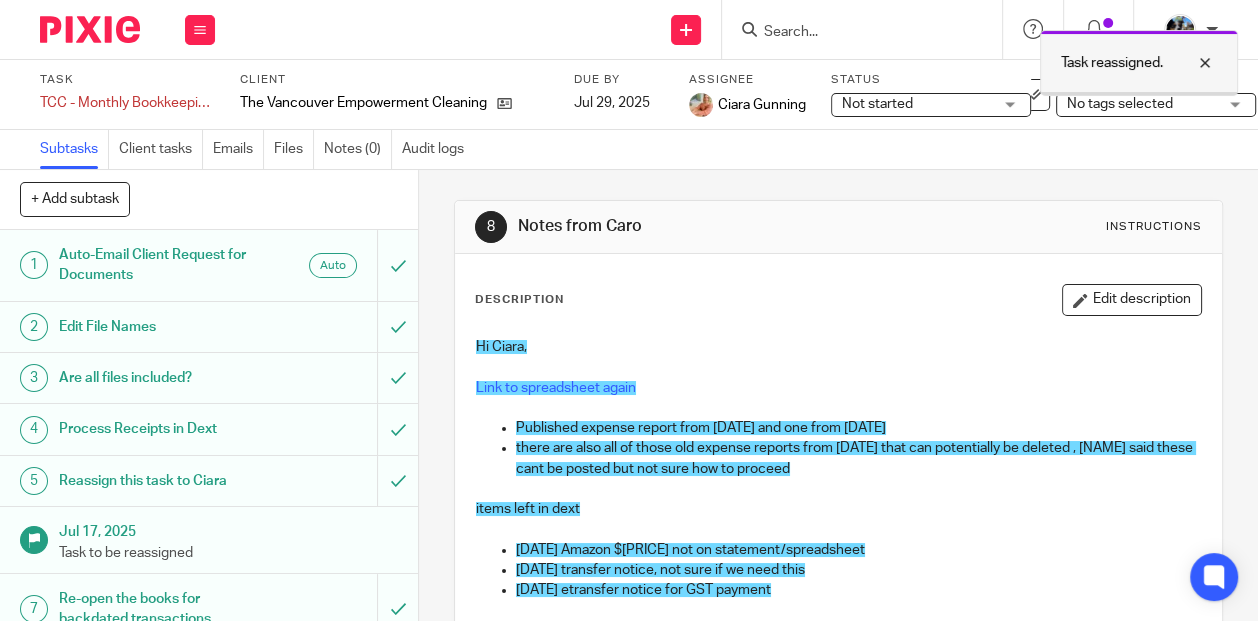 click at bounding box center [1190, 63] 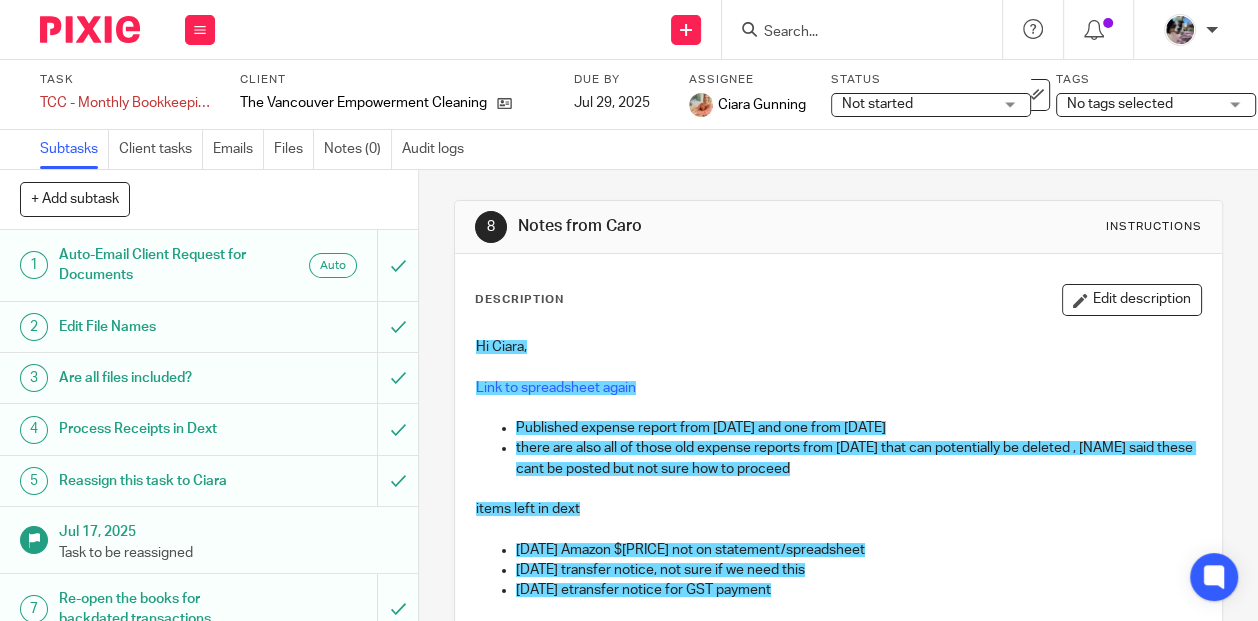 click at bounding box center (852, 33) 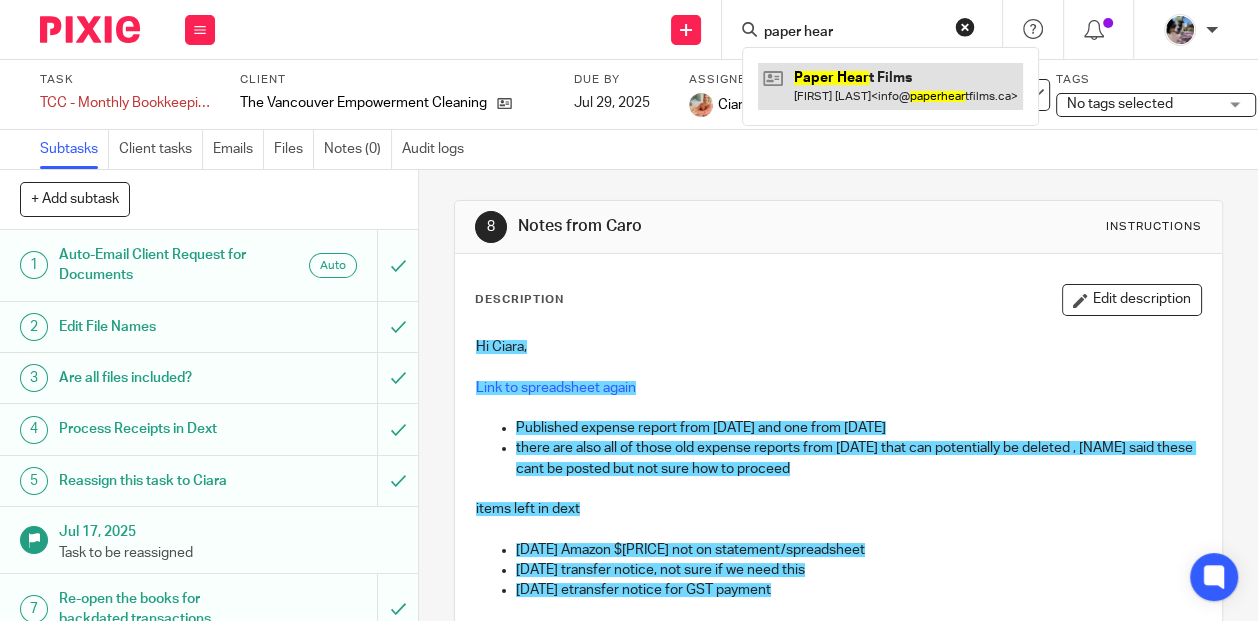 type on "paper hear" 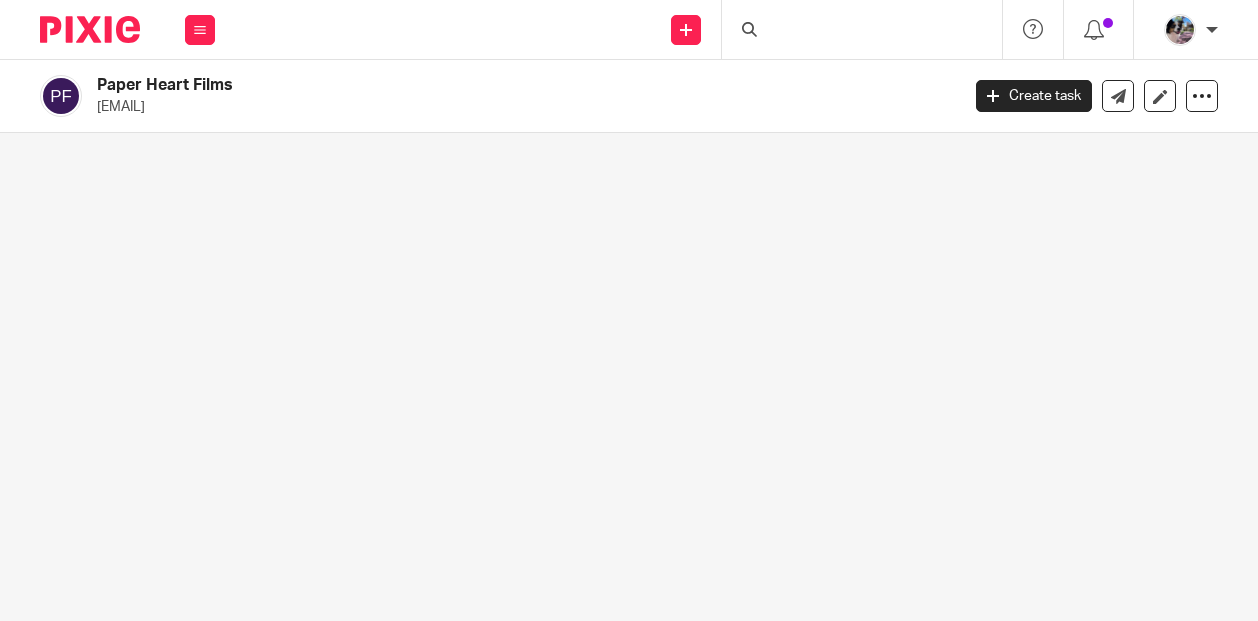scroll, scrollTop: 0, scrollLeft: 0, axis: both 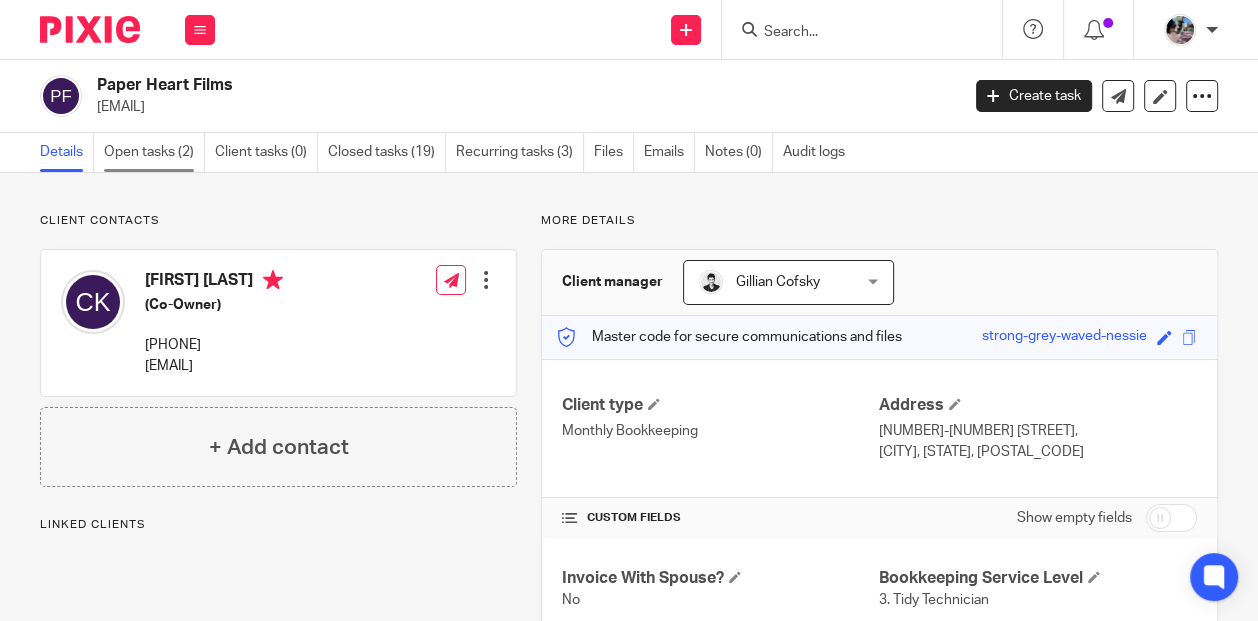 click on "Open tasks (2)" at bounding box center [154, 152] 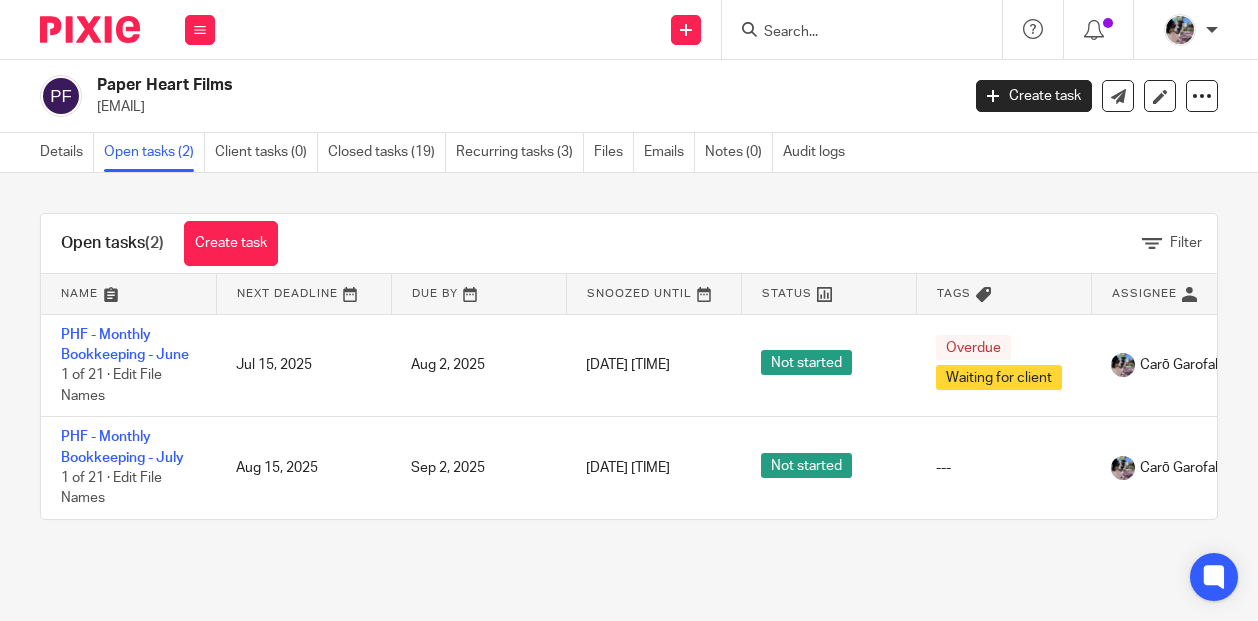 scroll, scrollTop: 0, scrollLeft: 0, axis: both 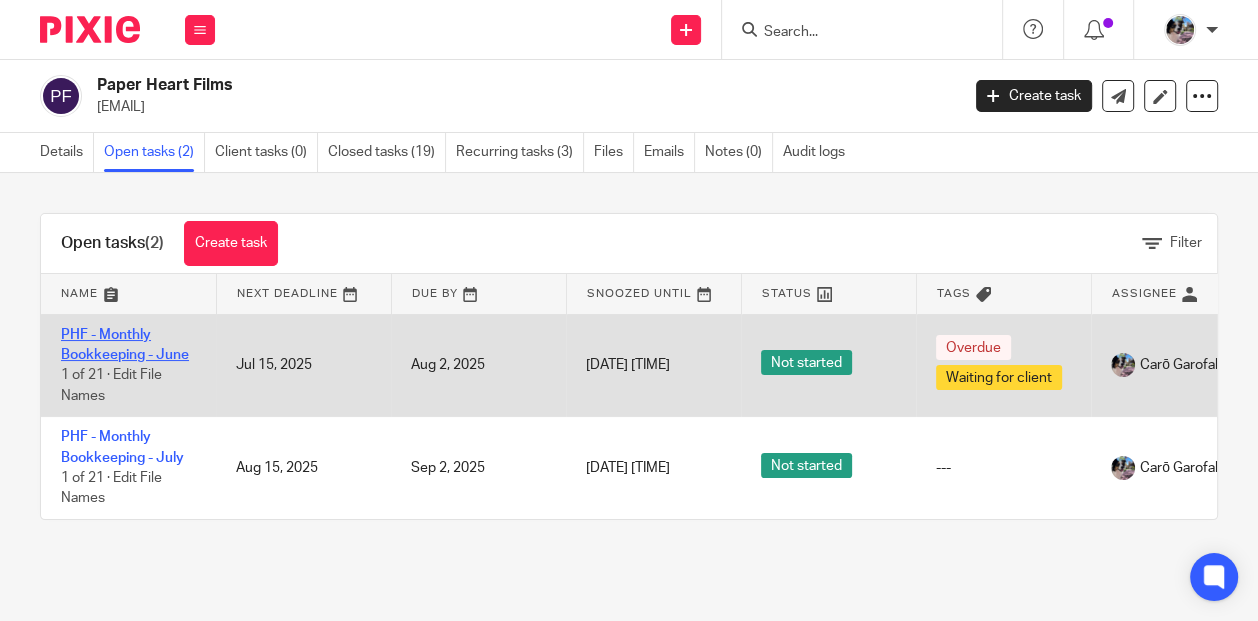 click on "PHF - Monthly Bookkeeping - June" at bounding box center [125, 345] 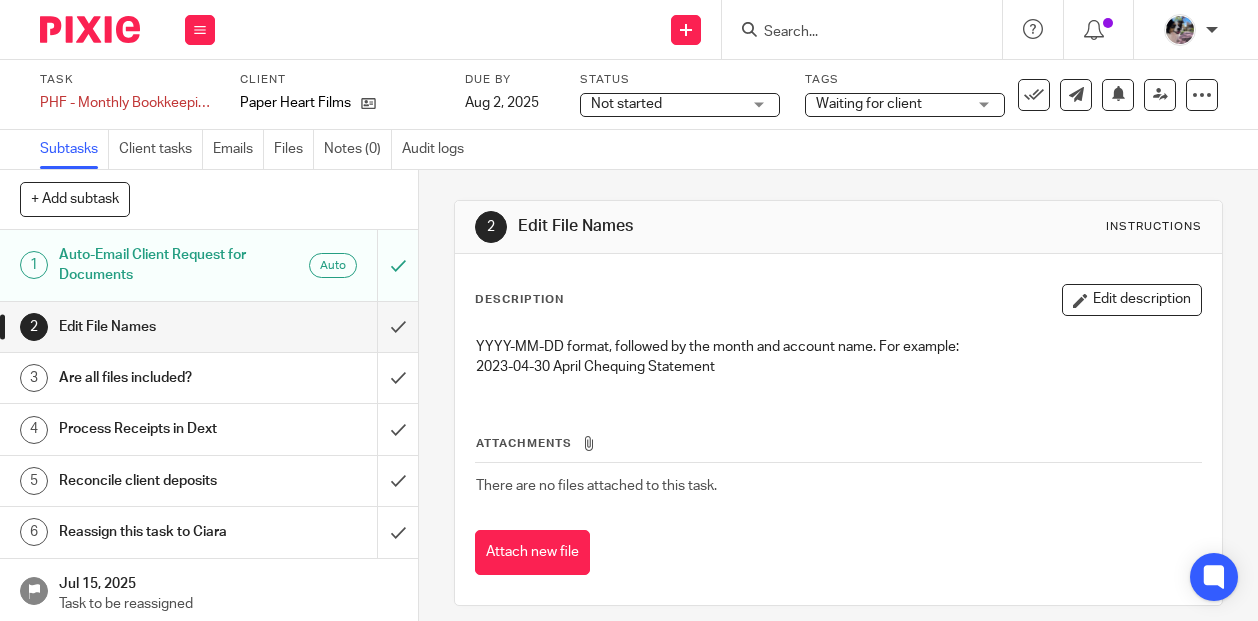 scroll, scrollTop: 0, scrollLeft: 0, axis: both 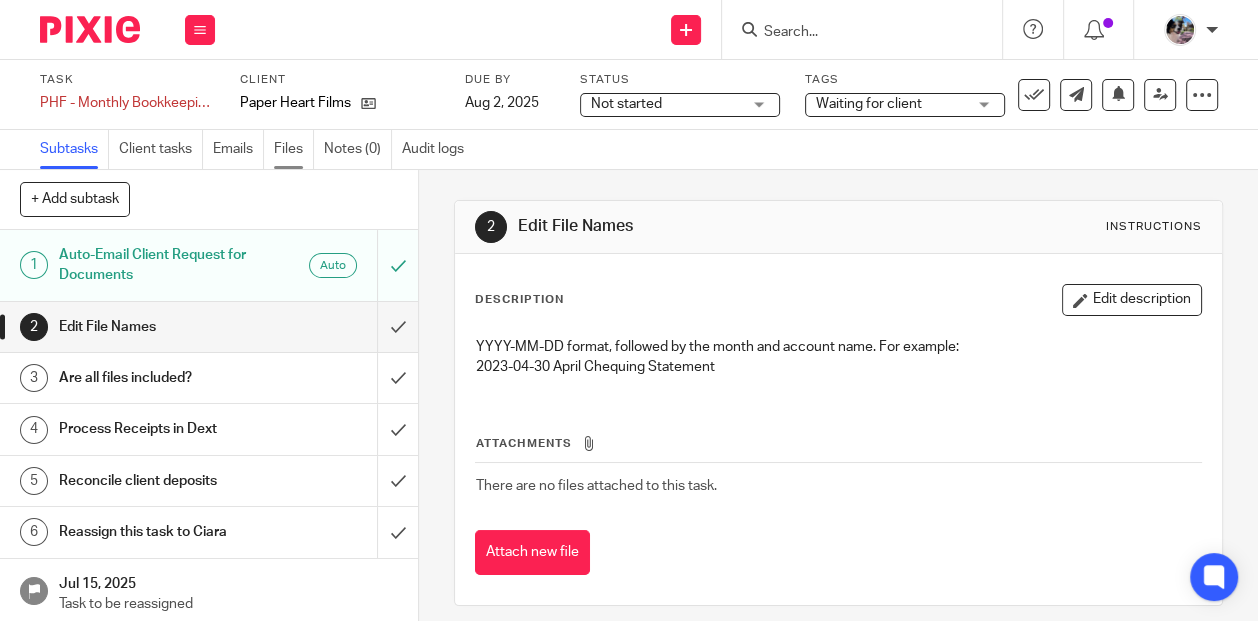 click on "Files" at bounding box center [294, 149] 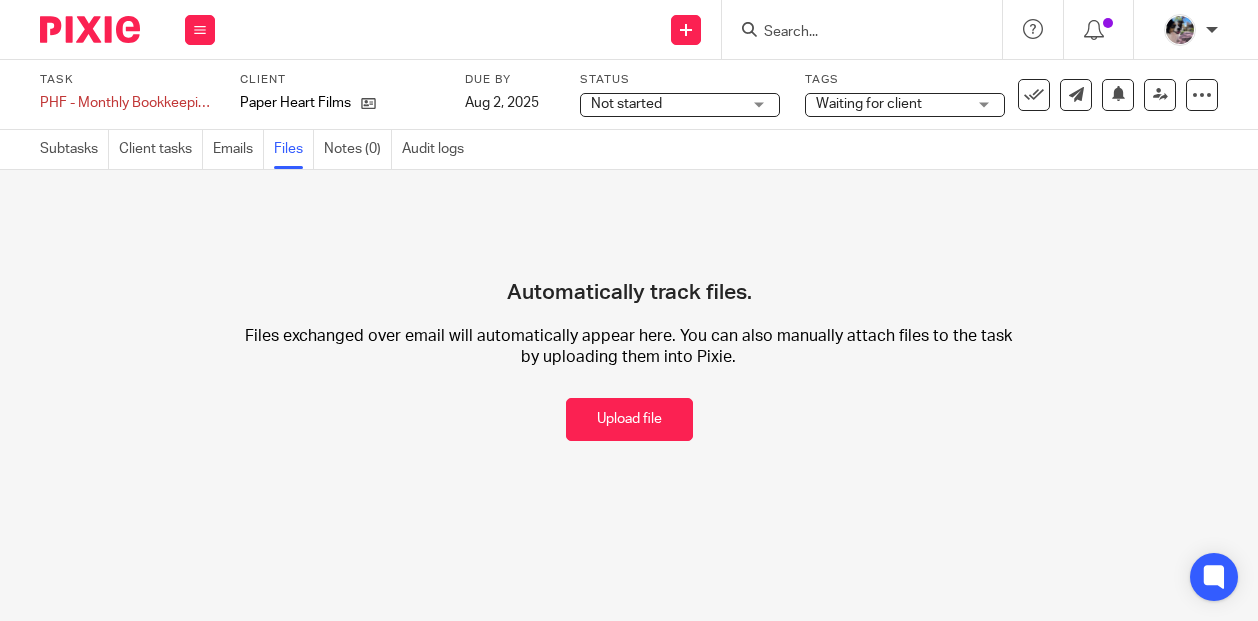 scroll, scrollTop: 0, scrollLeft: 0, axis: both 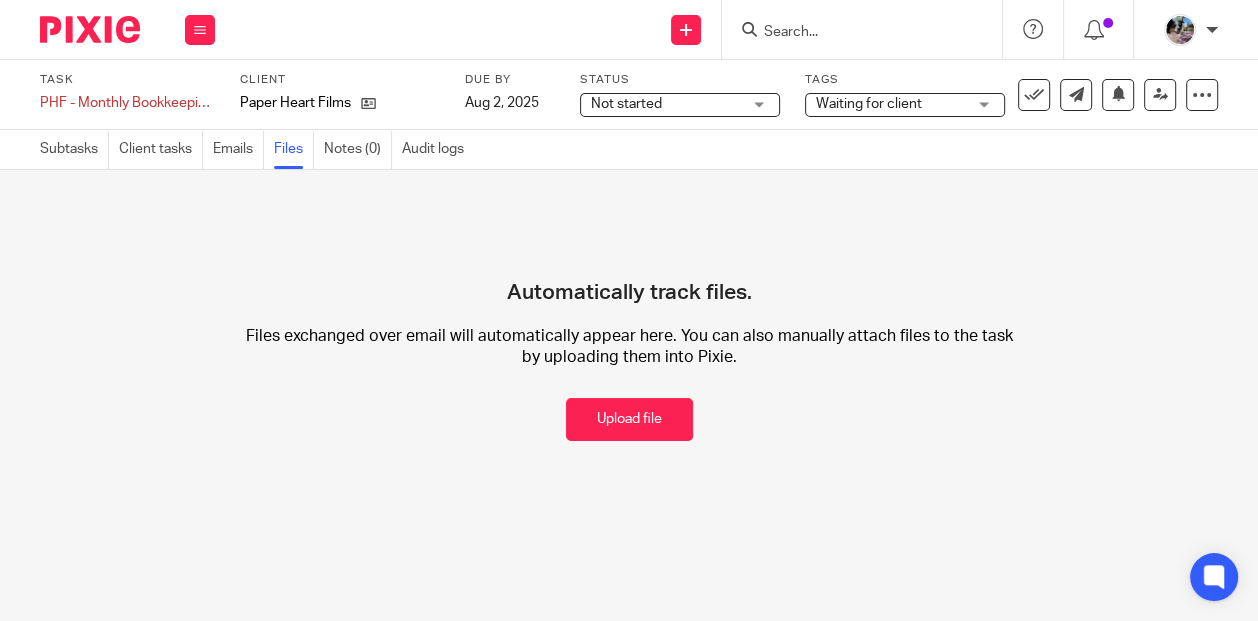 click at bounding box center [852, 33] 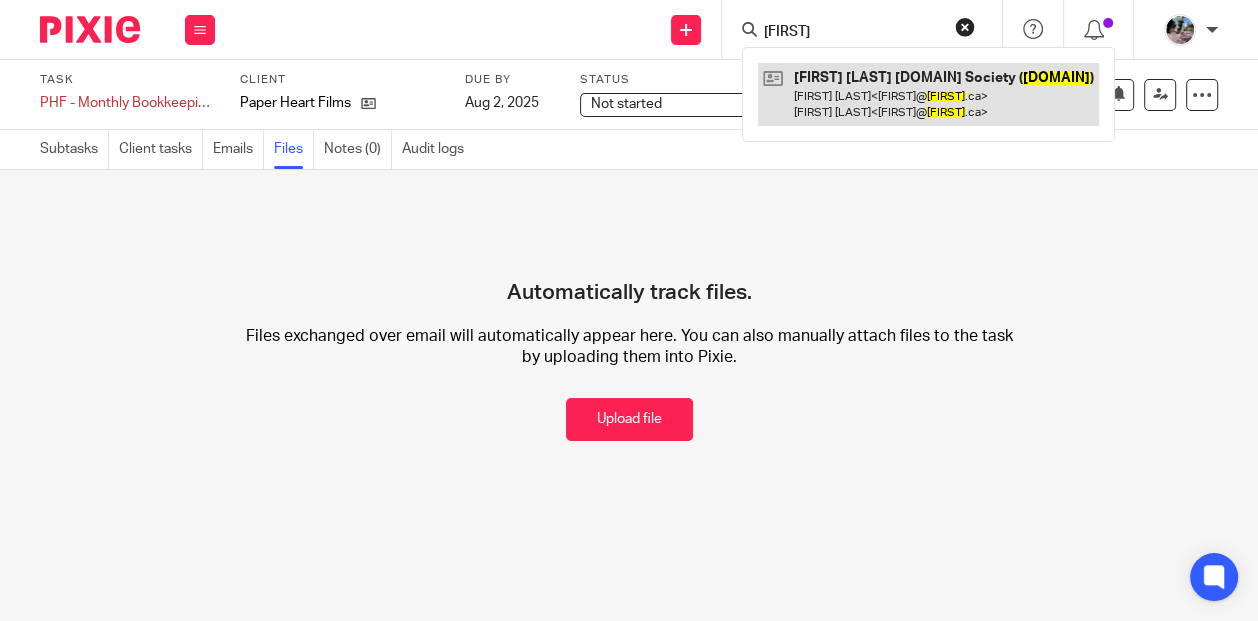 type on "[FIRST]" 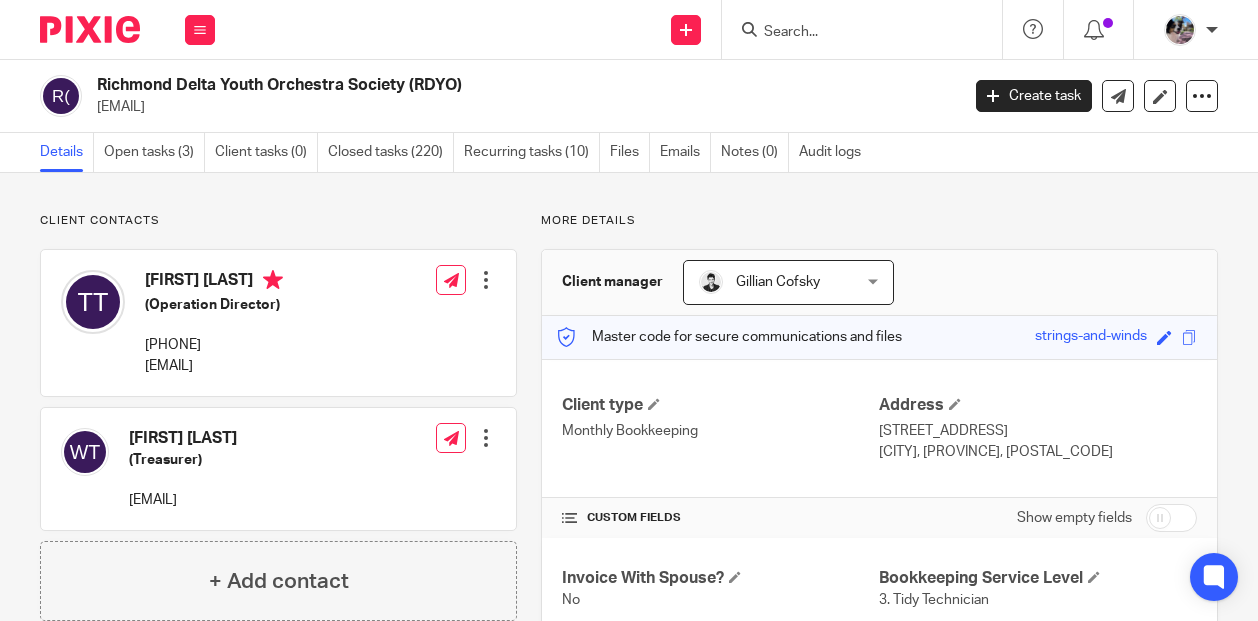 scroll, scrollTop: 0, scrollLeft: 0, axis: both 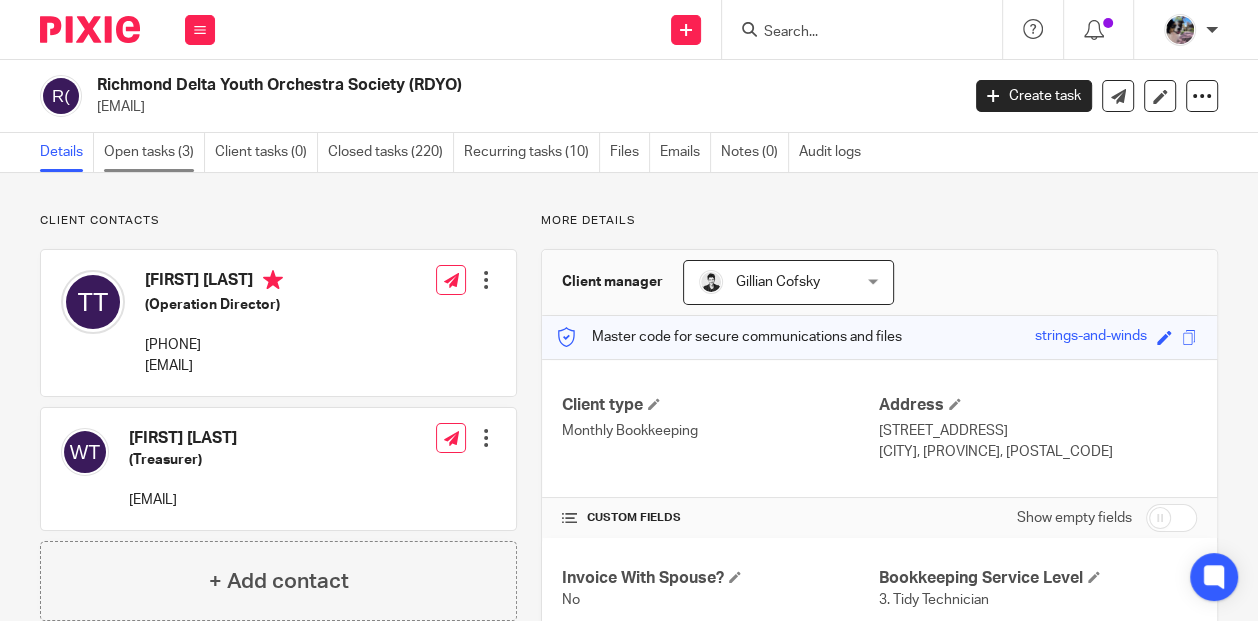 click on "Open tasks (3)" at bounding box center [154, 152] 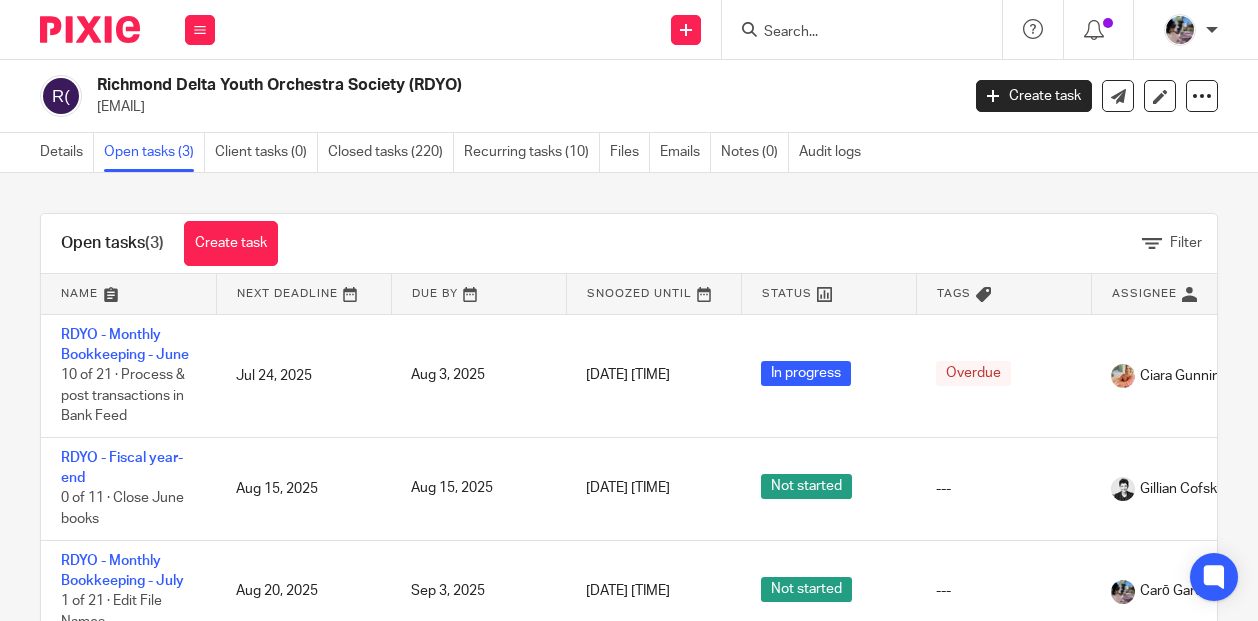 scroll, scrollTop: 0, scrollLeft: 0, axis: both 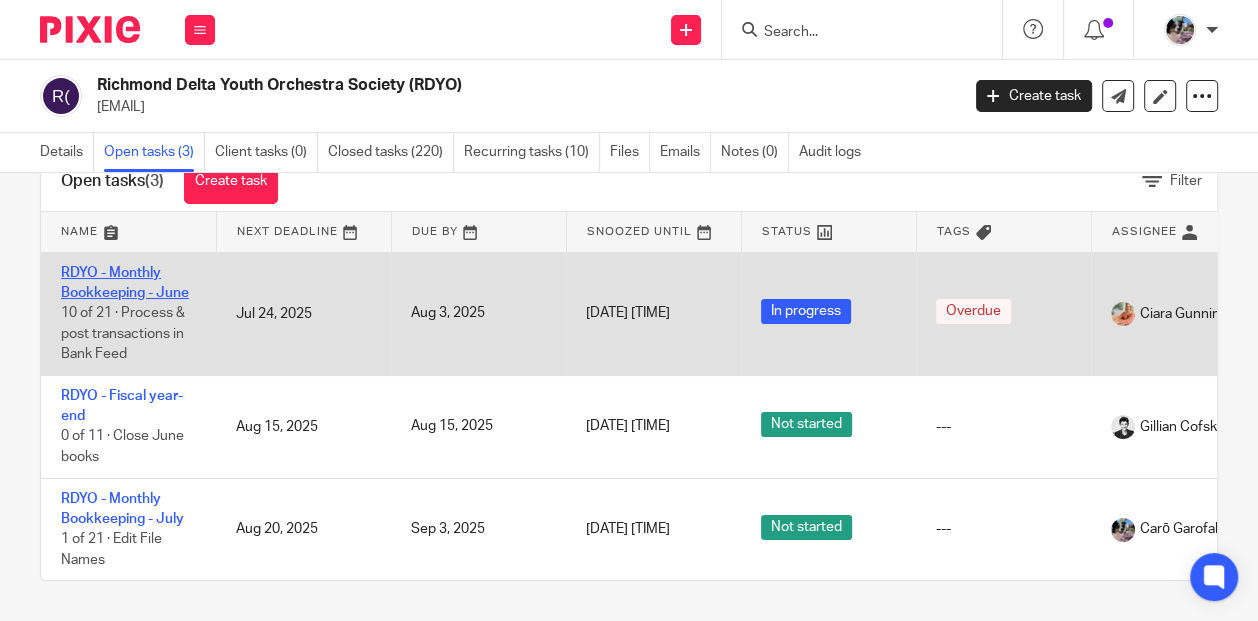 click on "RDYO - Monthly Bookkeeping - June" at bounding box center (125, 283) 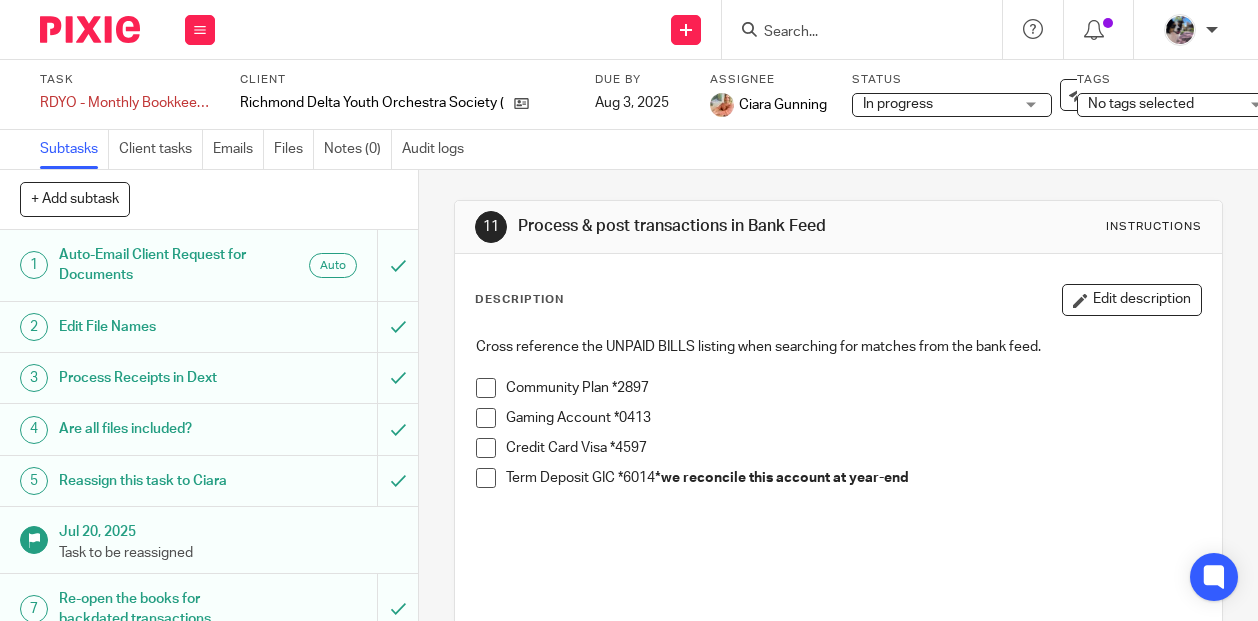 scroll, scrollTop: 0, scrollLeft: 0, axis: both 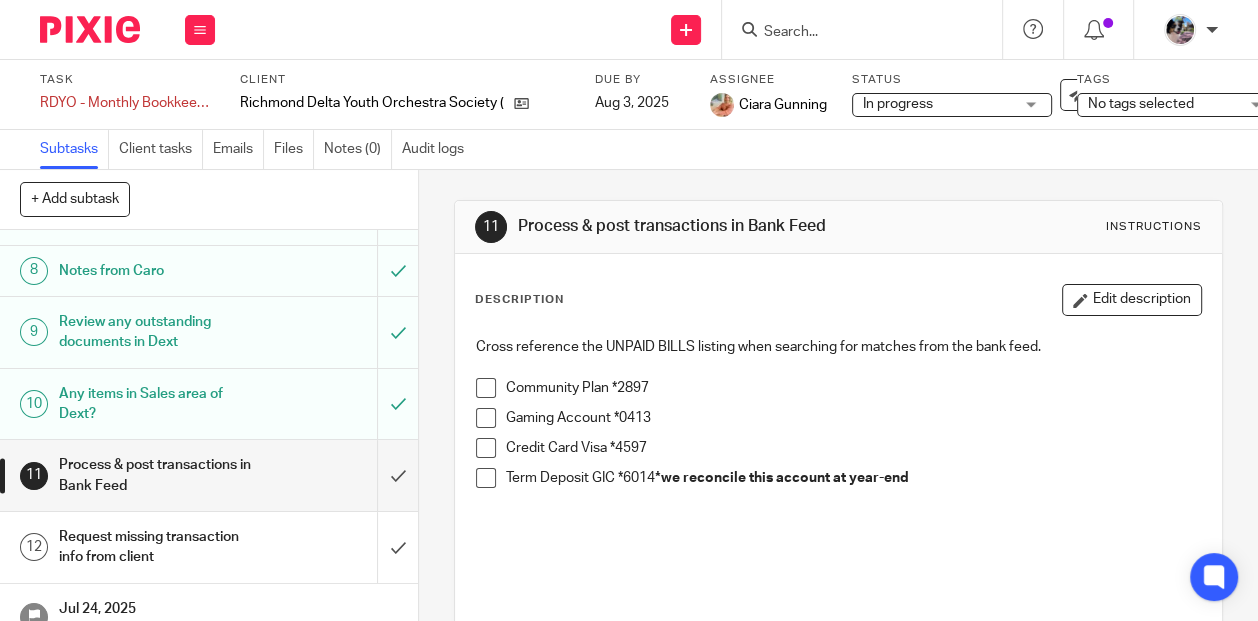 click at bounding box center [852, 33] 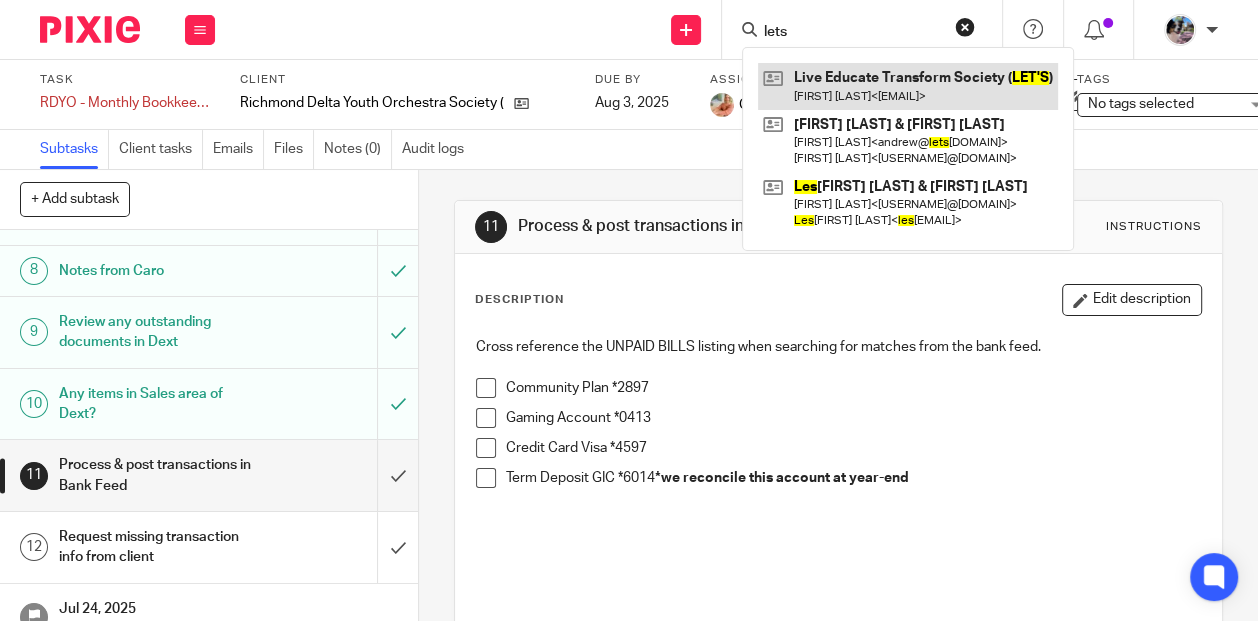 type on "lets" 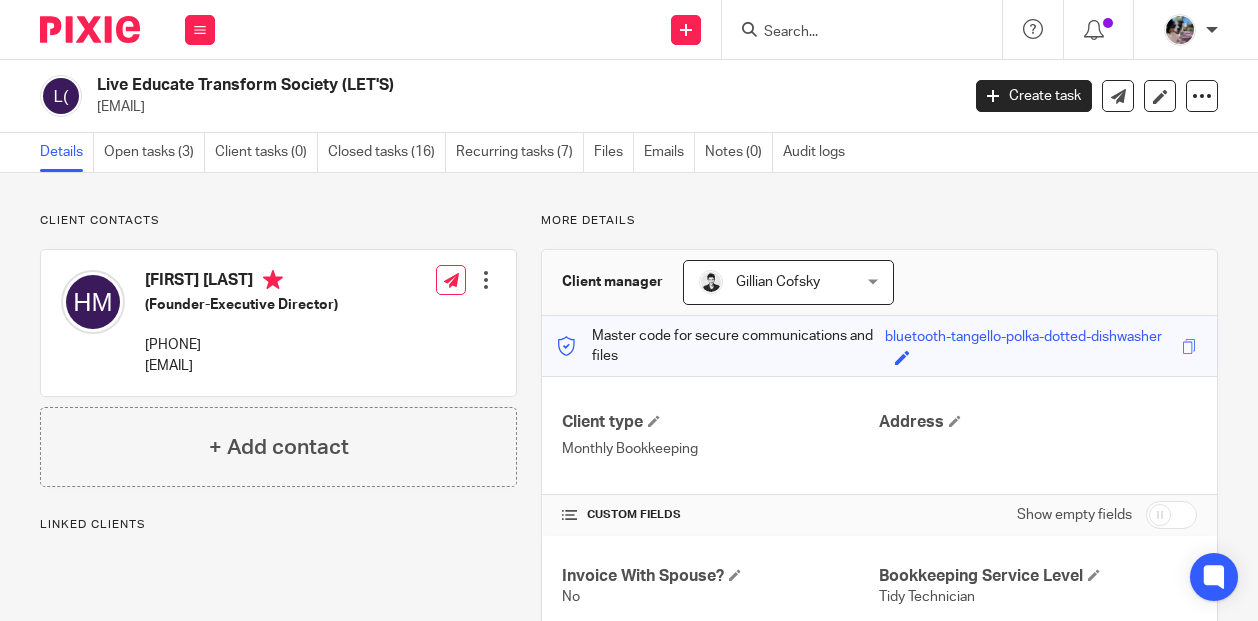 scroll, scrollTop: 0, scrollLeft: 0, axis: both 